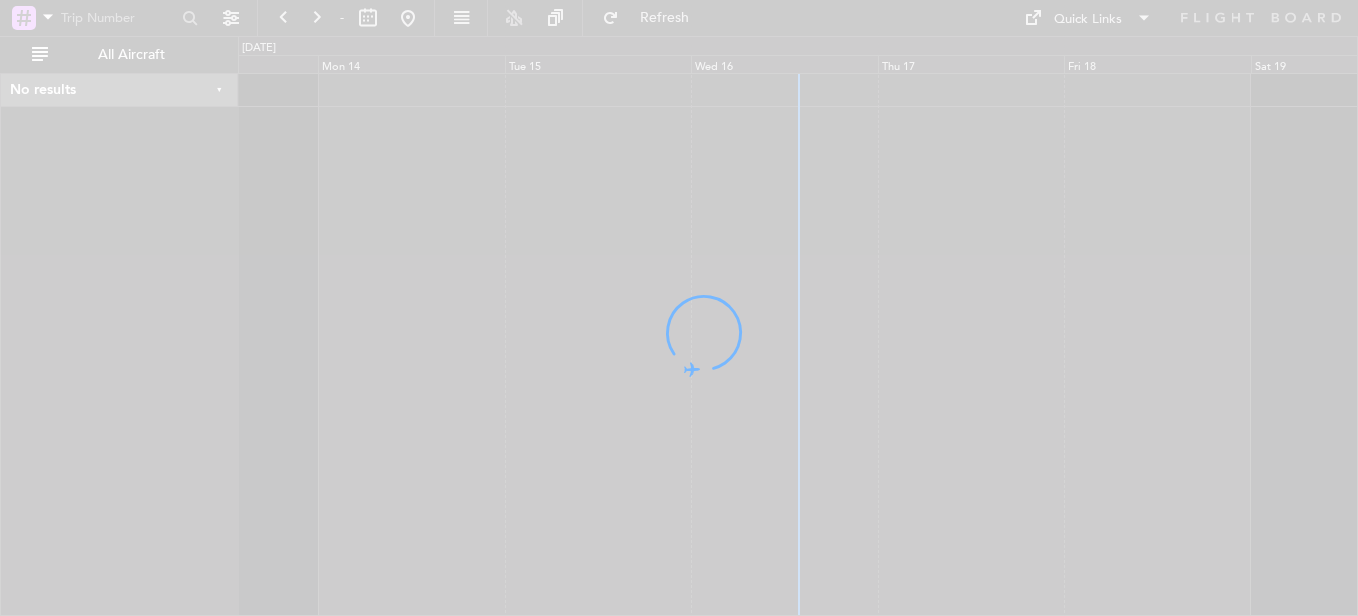 scroll, scrollTop: 0, scrollLeft: 0, axis: both 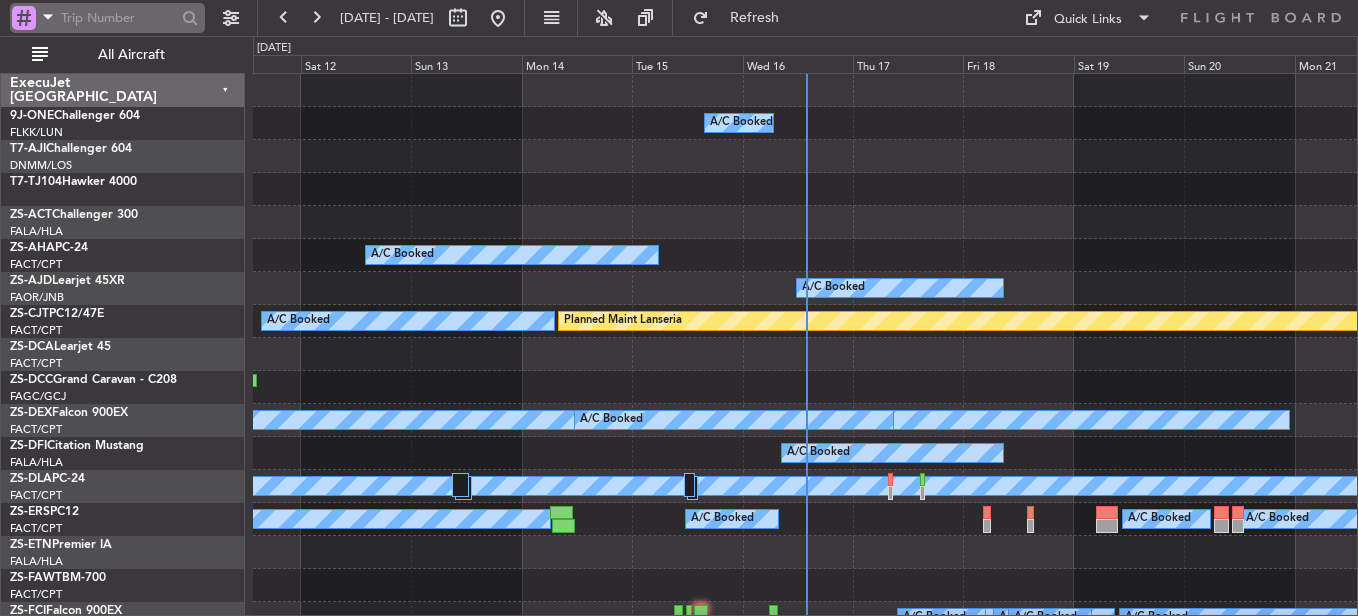 click at bounding box center (118, 18) 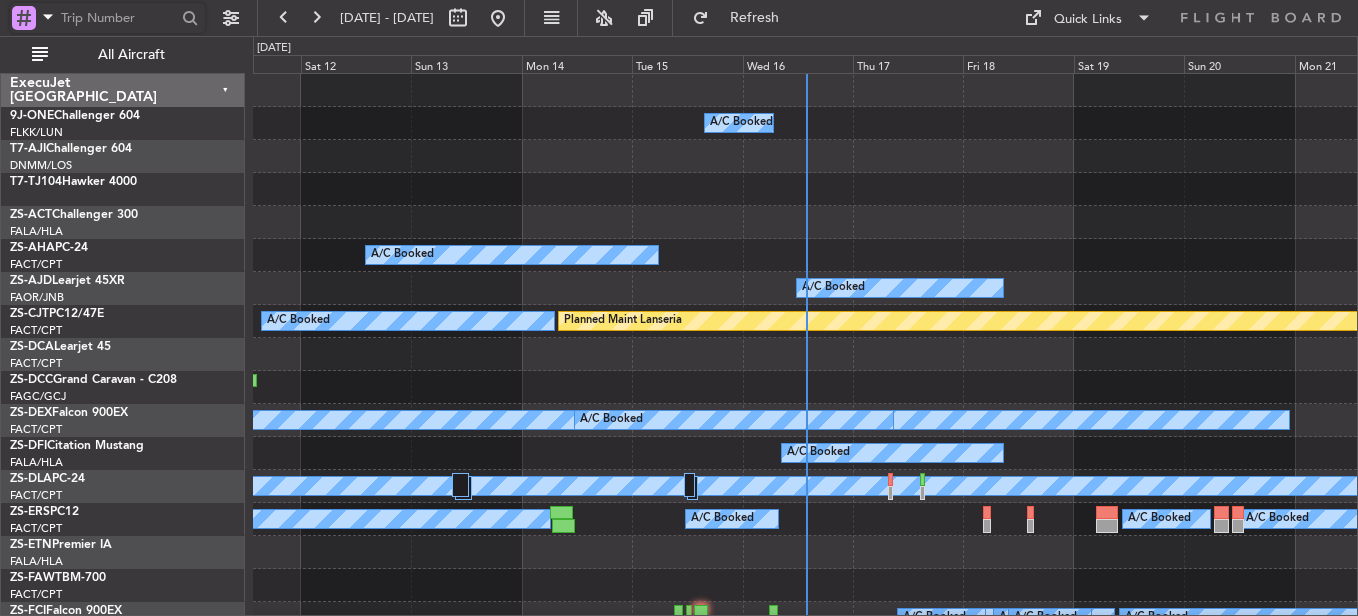 paste on "521505" 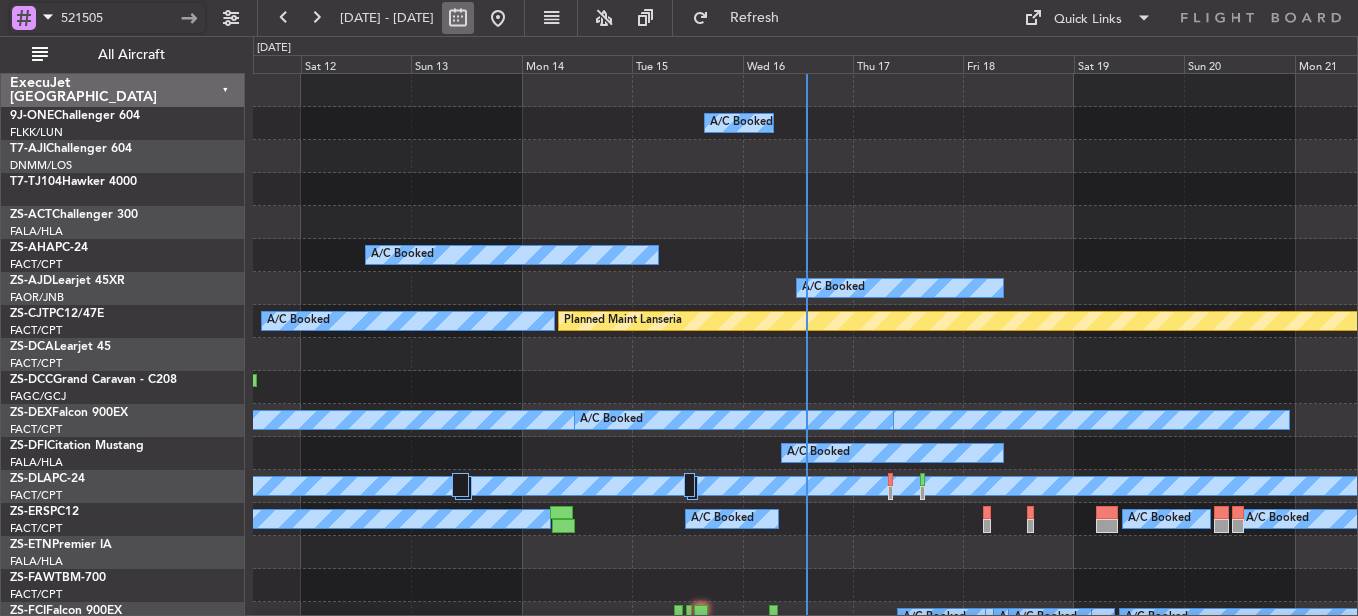 type on "521505" 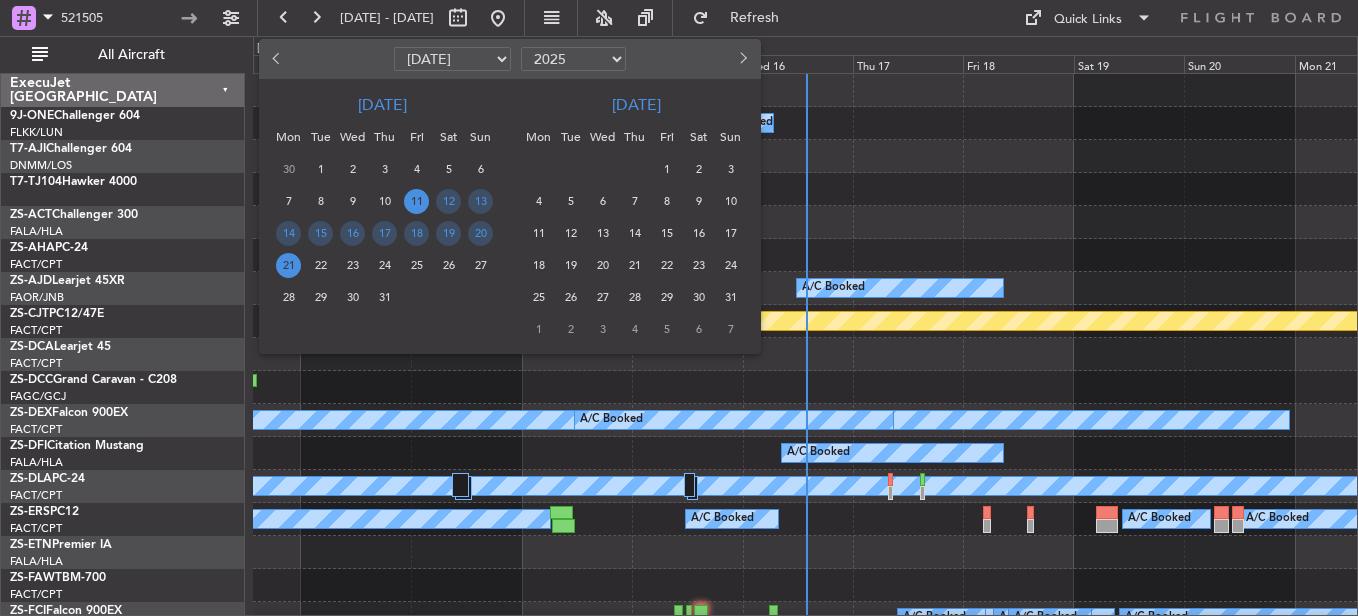 click at bounding box center [679, 308] 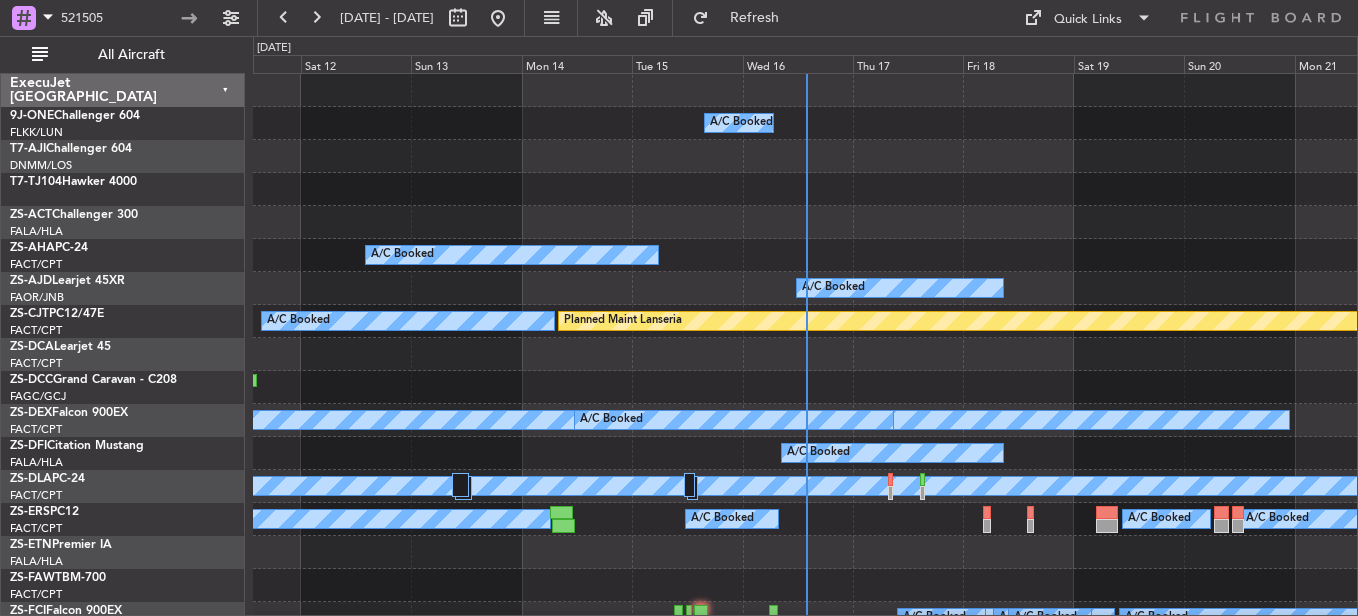 click on "Wed 16" 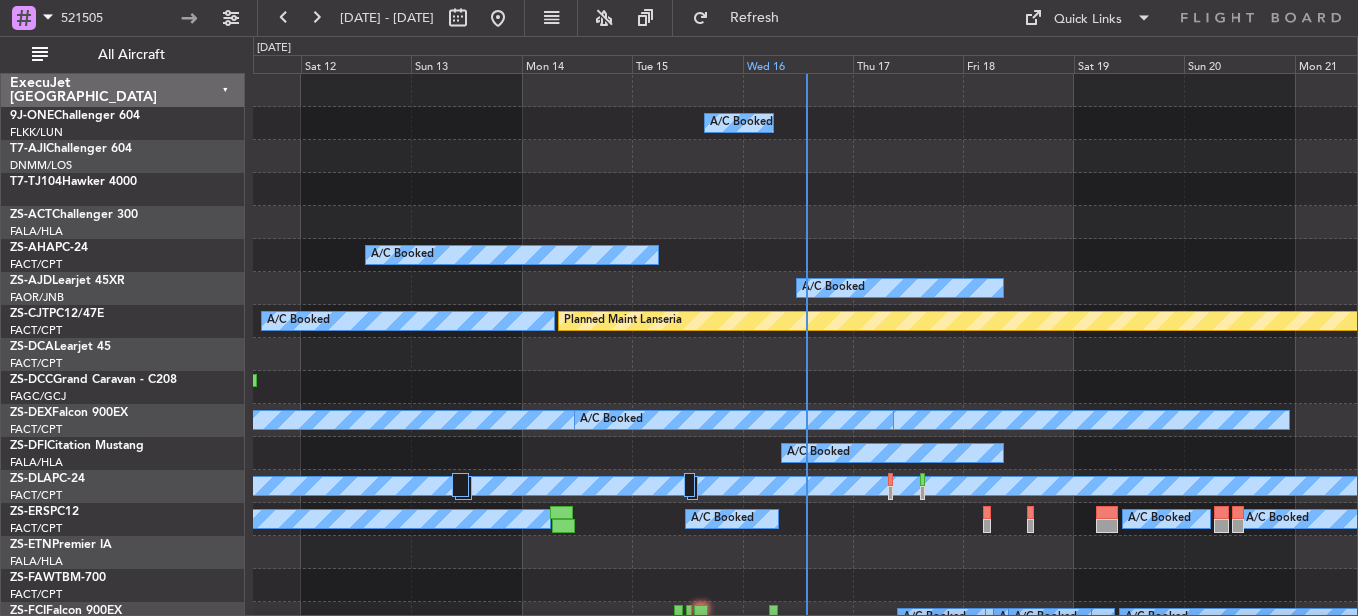 click on "Wed 16" 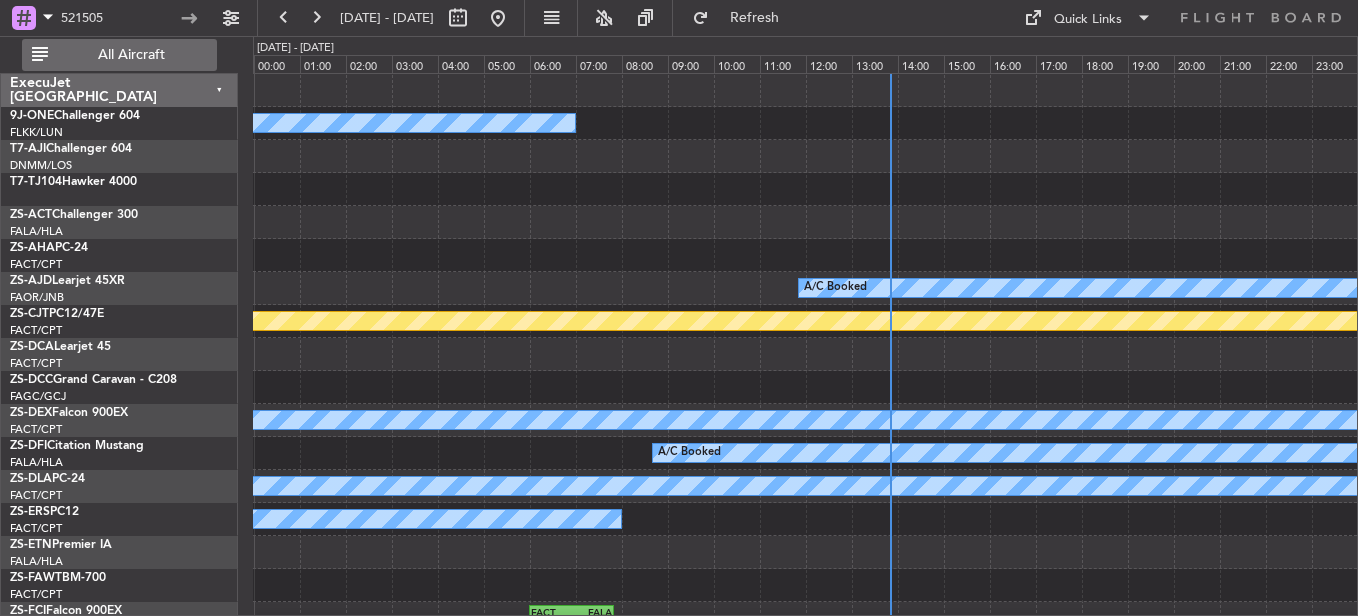 click on "All Aircraft" at bounding box center (119, 55) 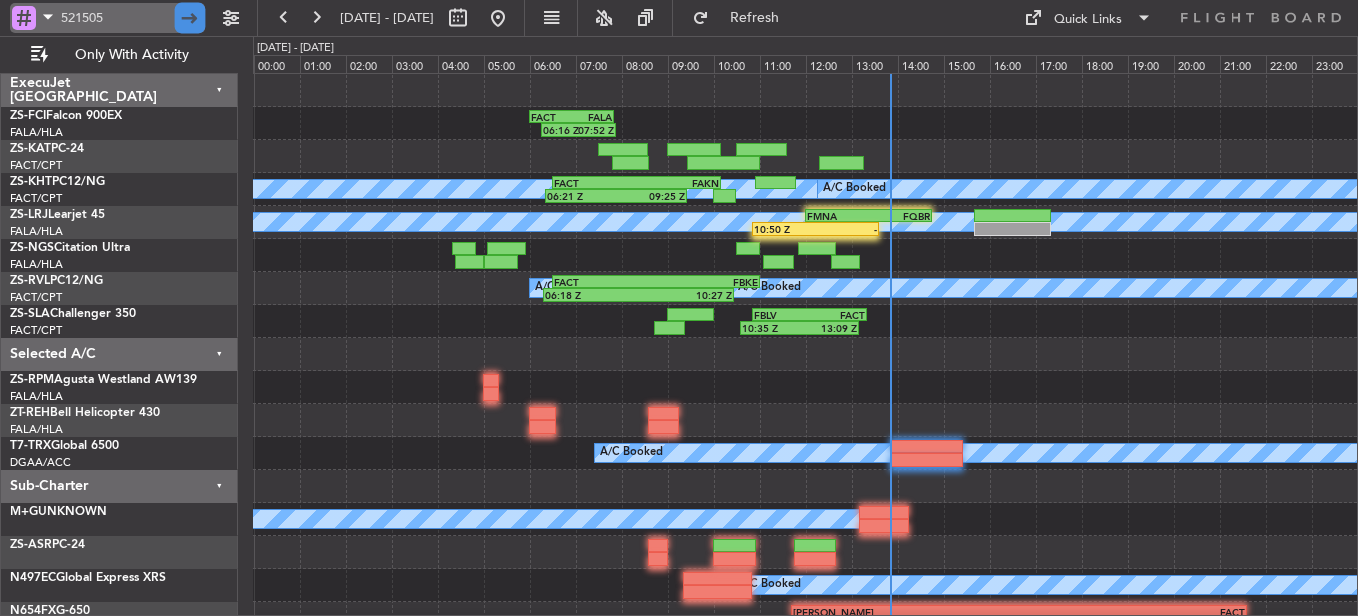 click at bounding box center (190, 18) 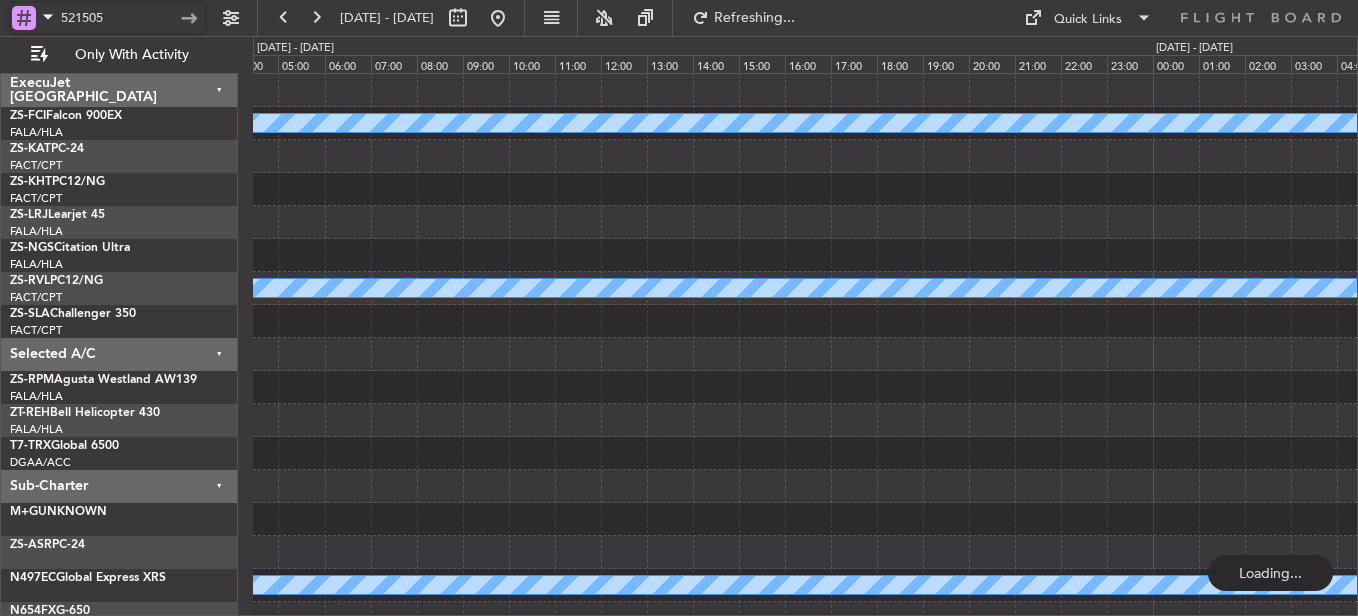 click on "521505" at bounding box center [118, 18] 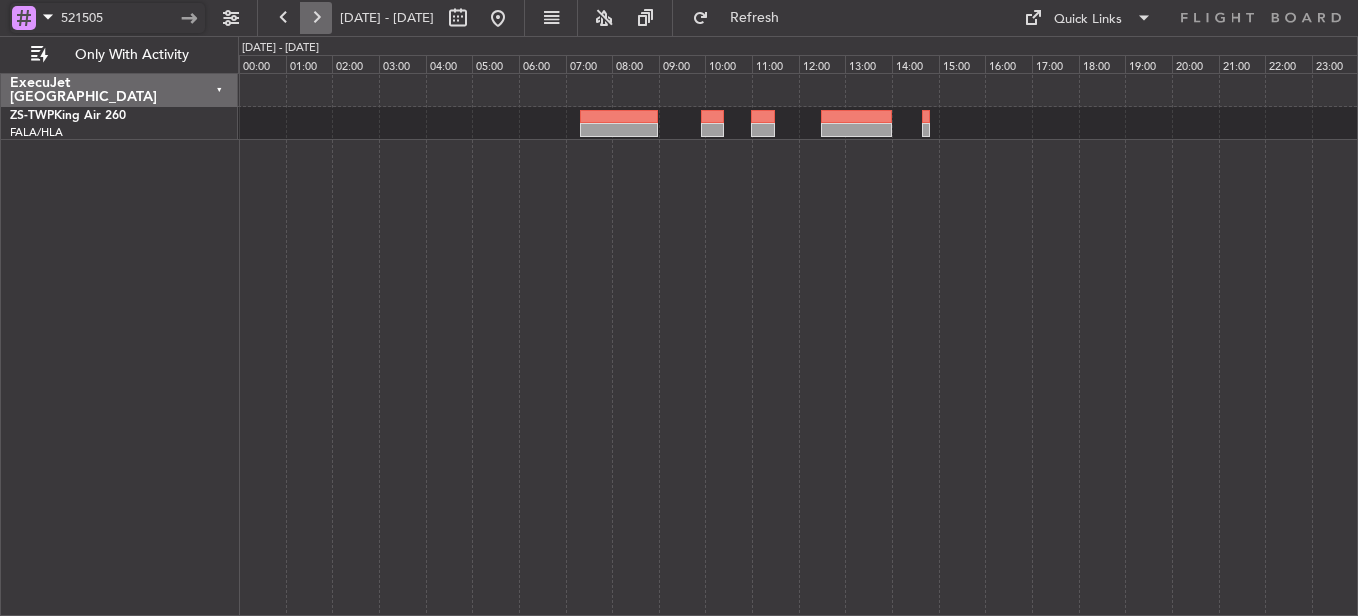 click at bounding box center (316, 18) 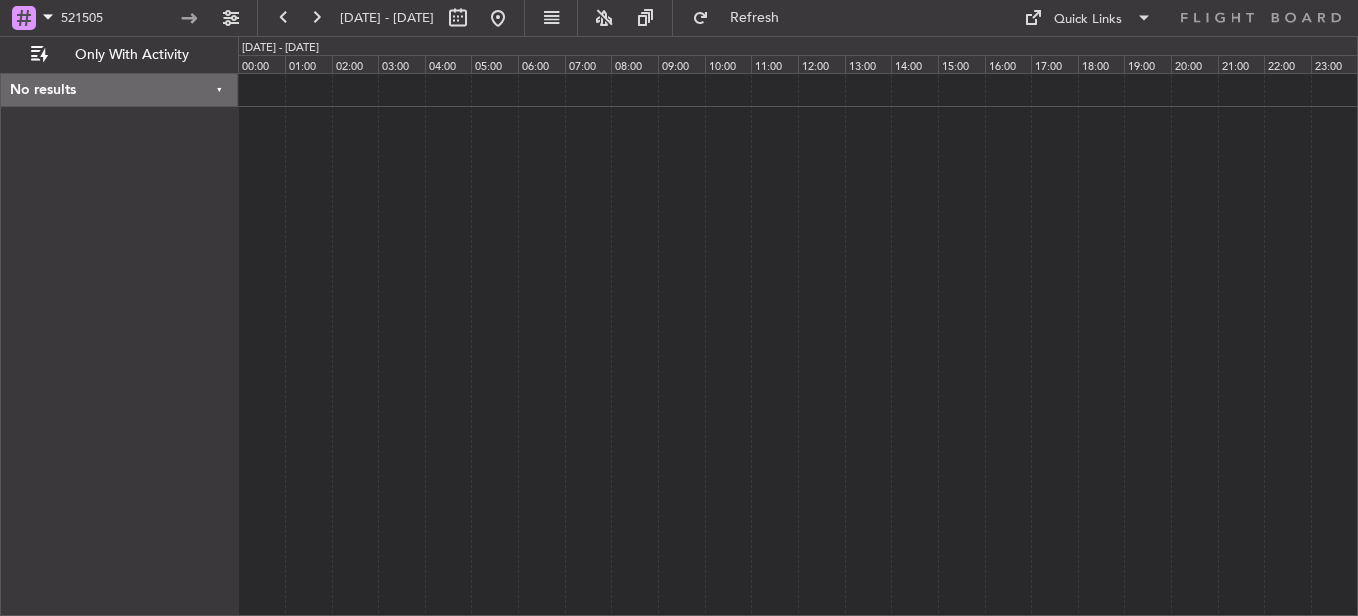 click on "521505" at bounding box center (128, 18) 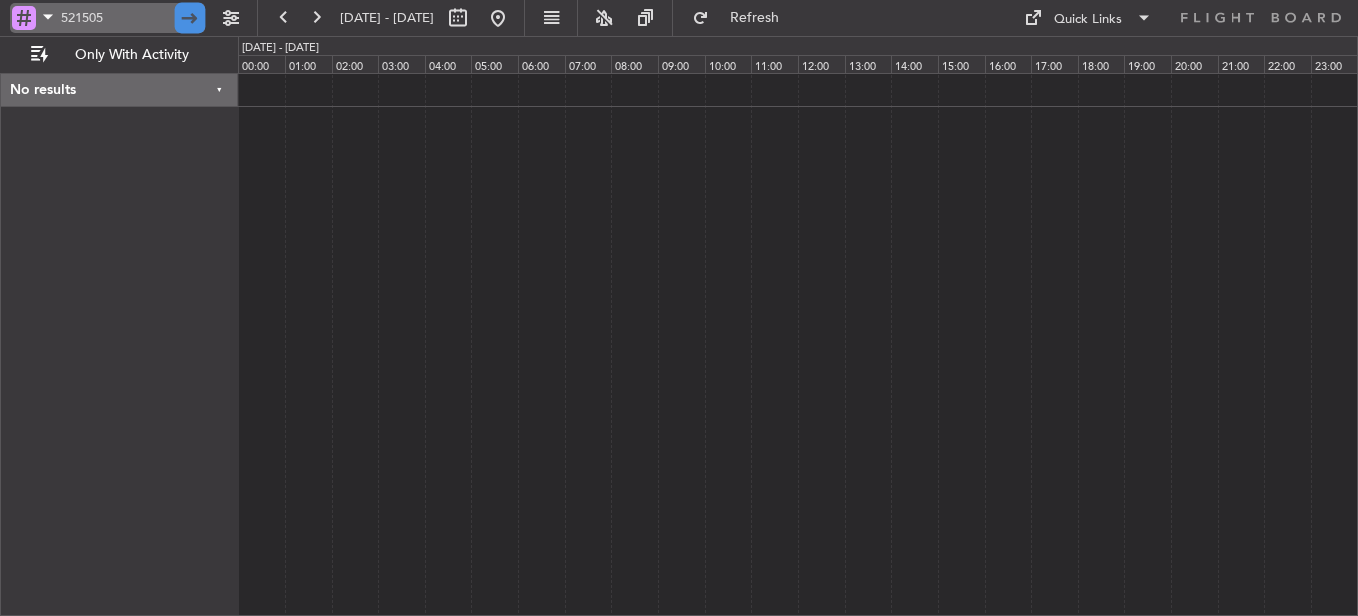 click at bounding box center (190, 18) 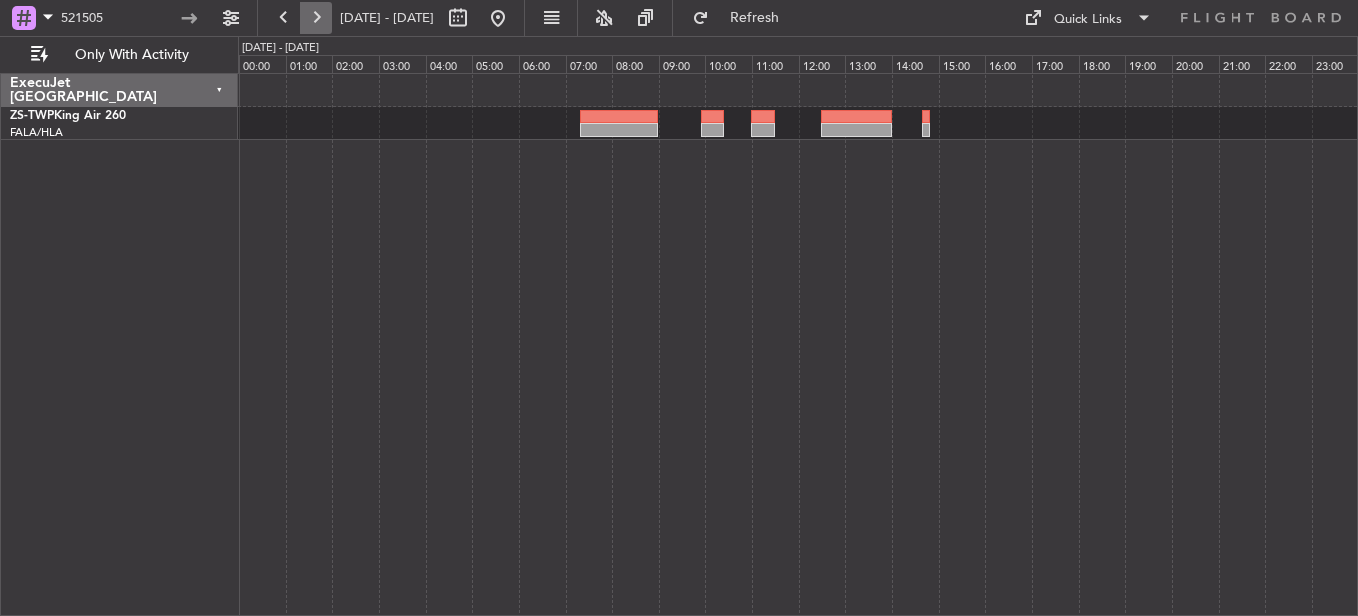 click at bounding box center [316, 18] 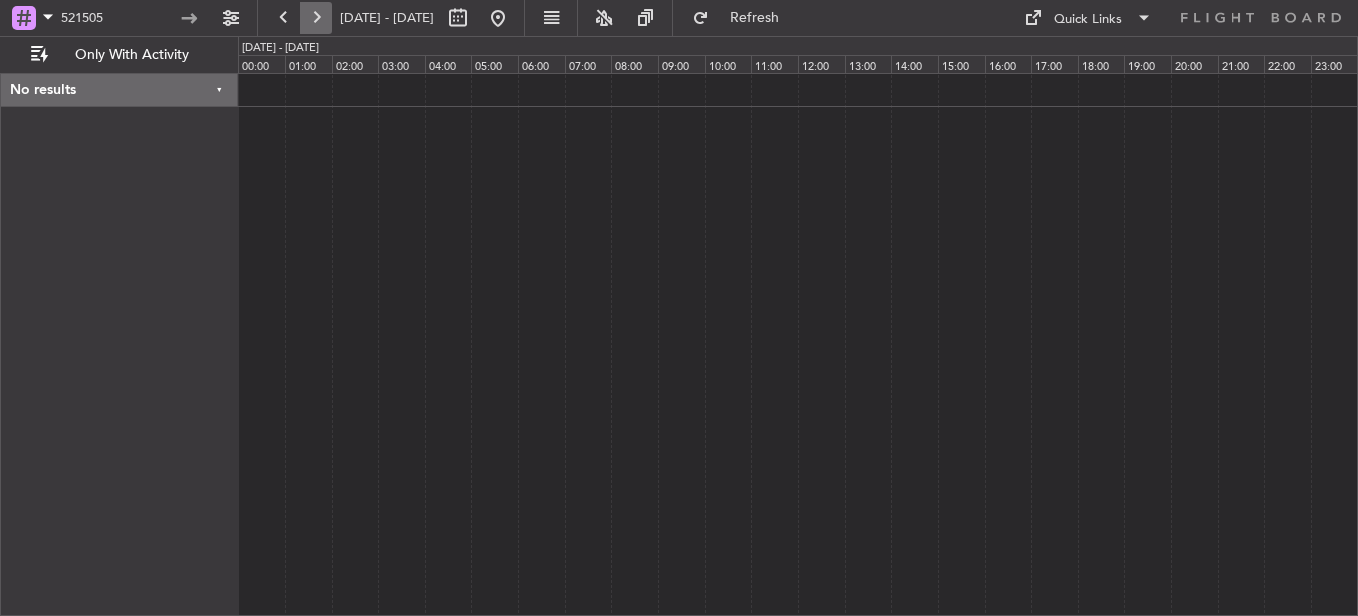 click at bounding box center [316, 18] 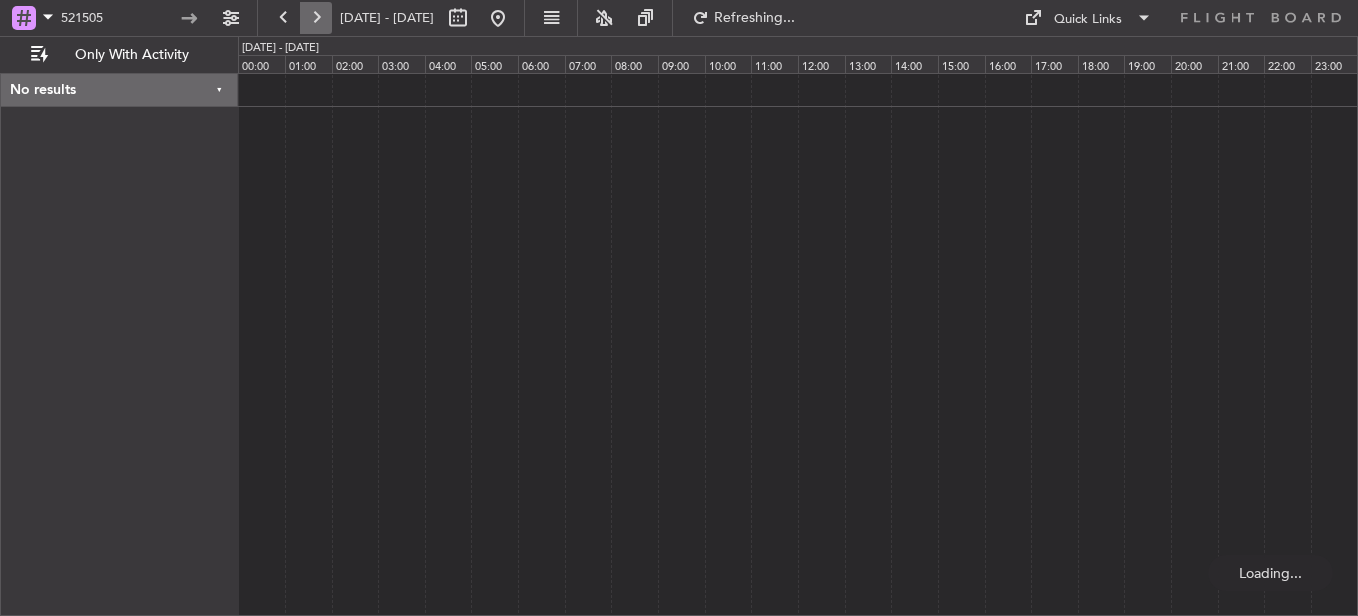 click at bounding box center [316, 18] 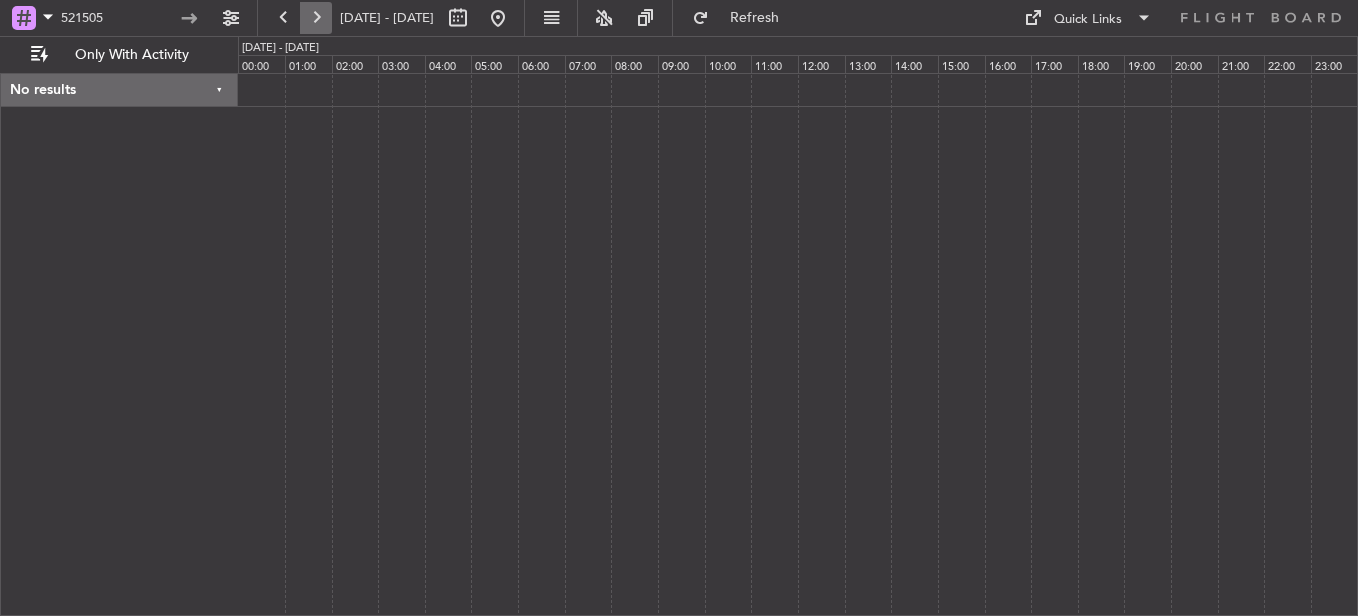 click at bounding box center [316, 18] 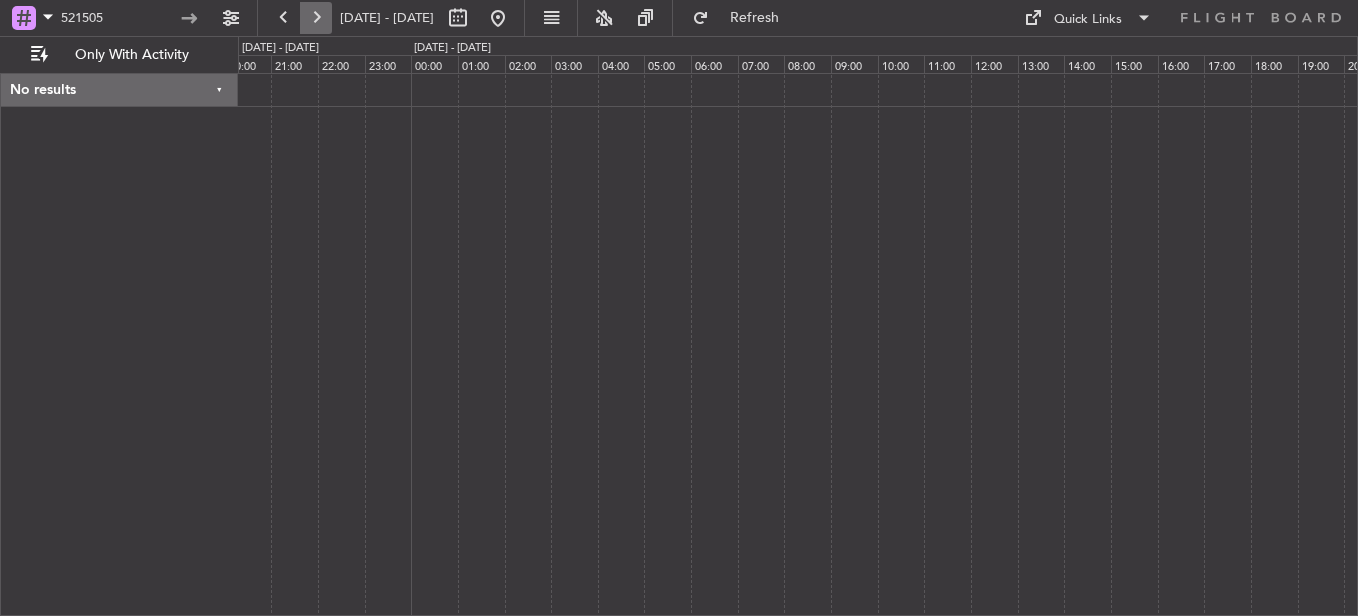 click at bounding box center (316, 18) 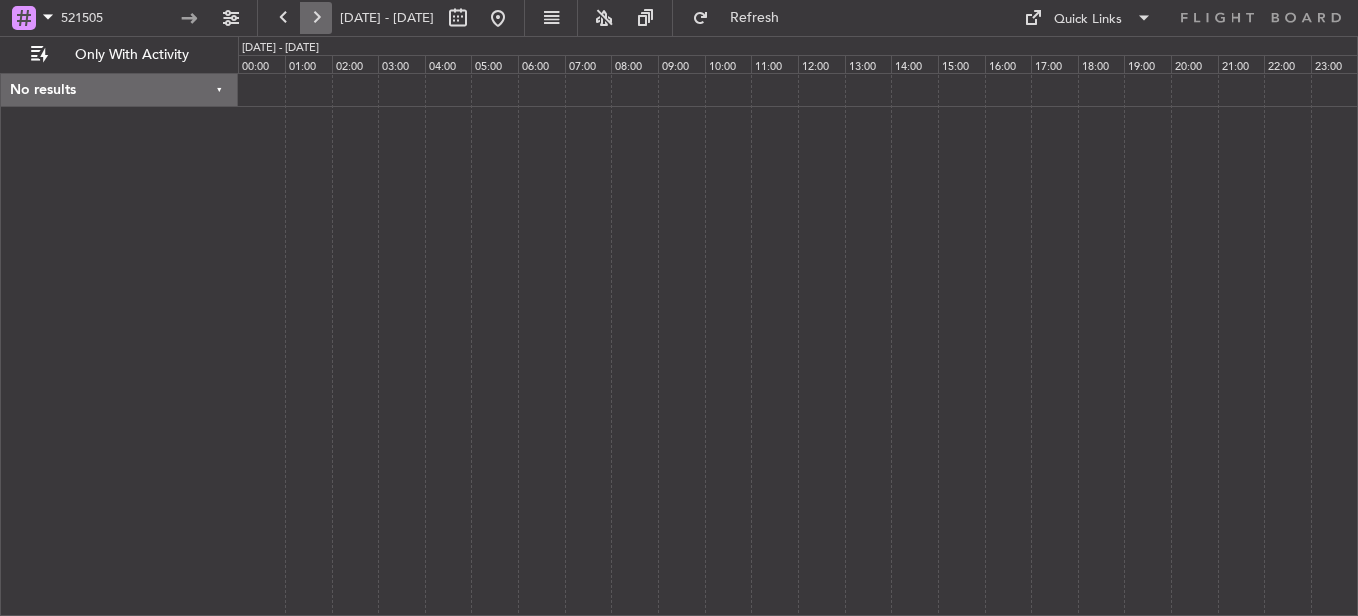 click at bounding box center [316, 18] 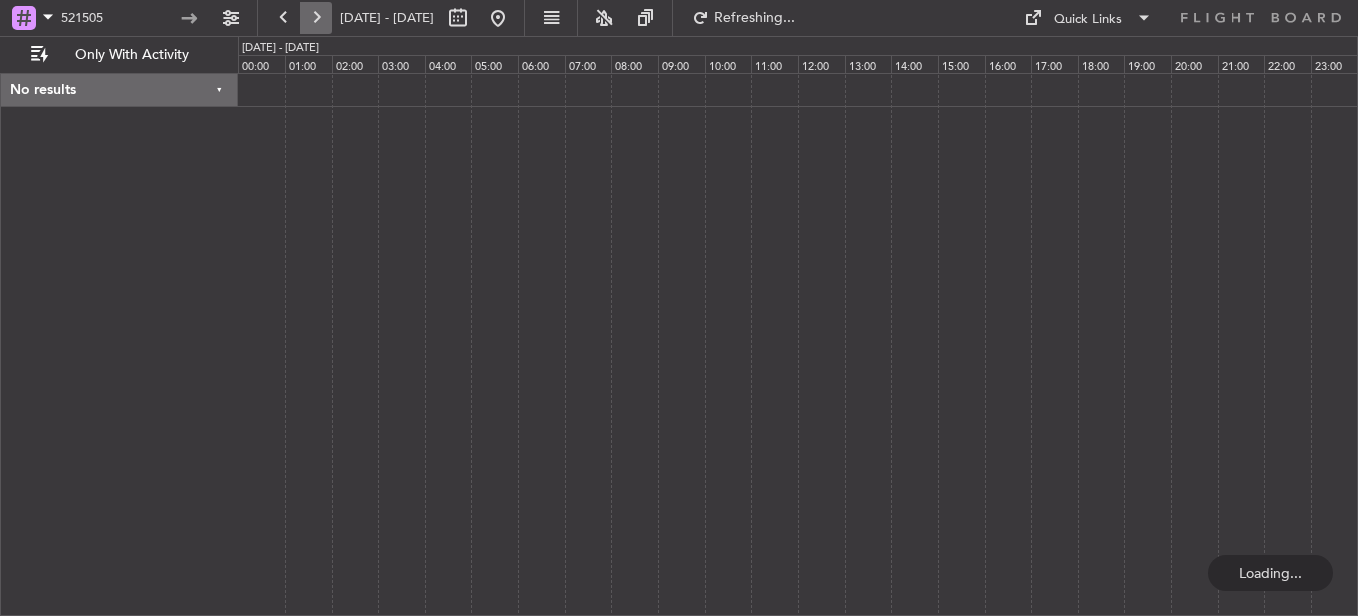 click at bounding box center (316, 18) 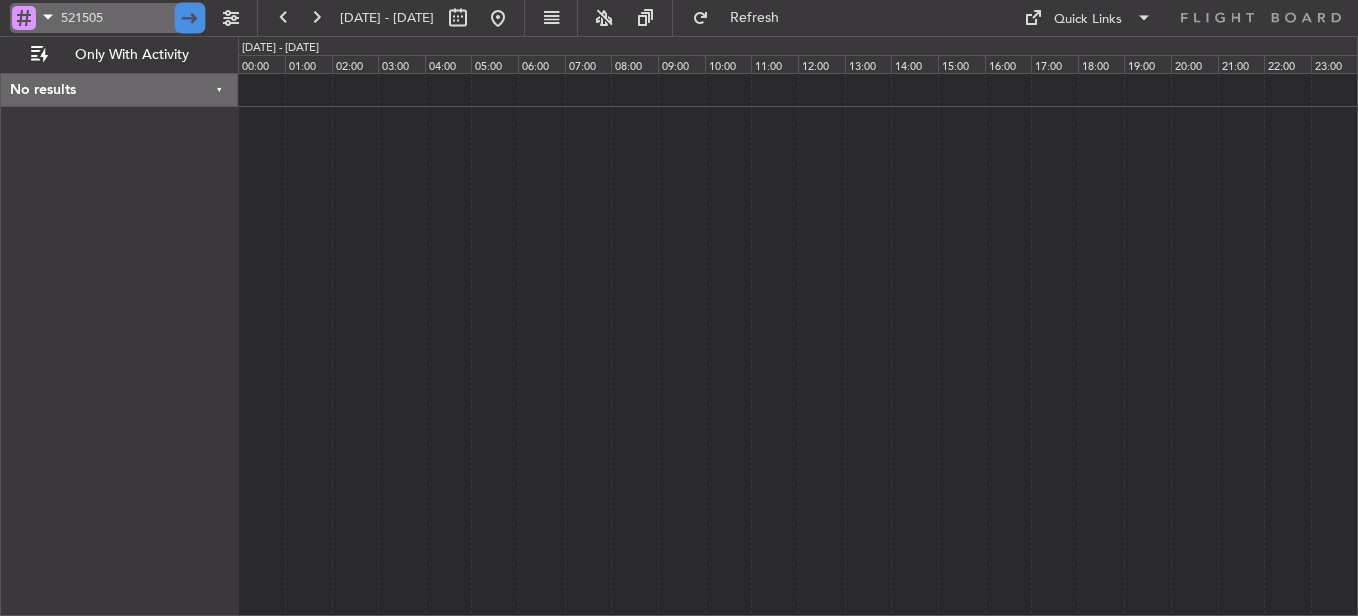 click at bounding box center [190, 18] 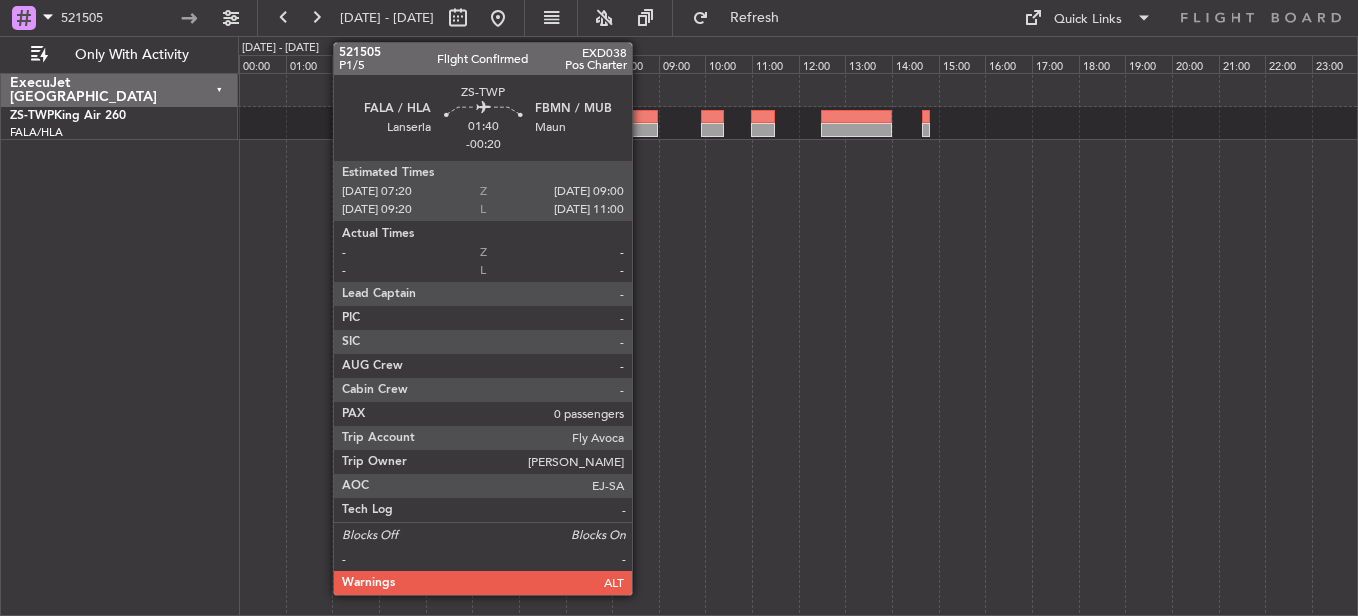 click 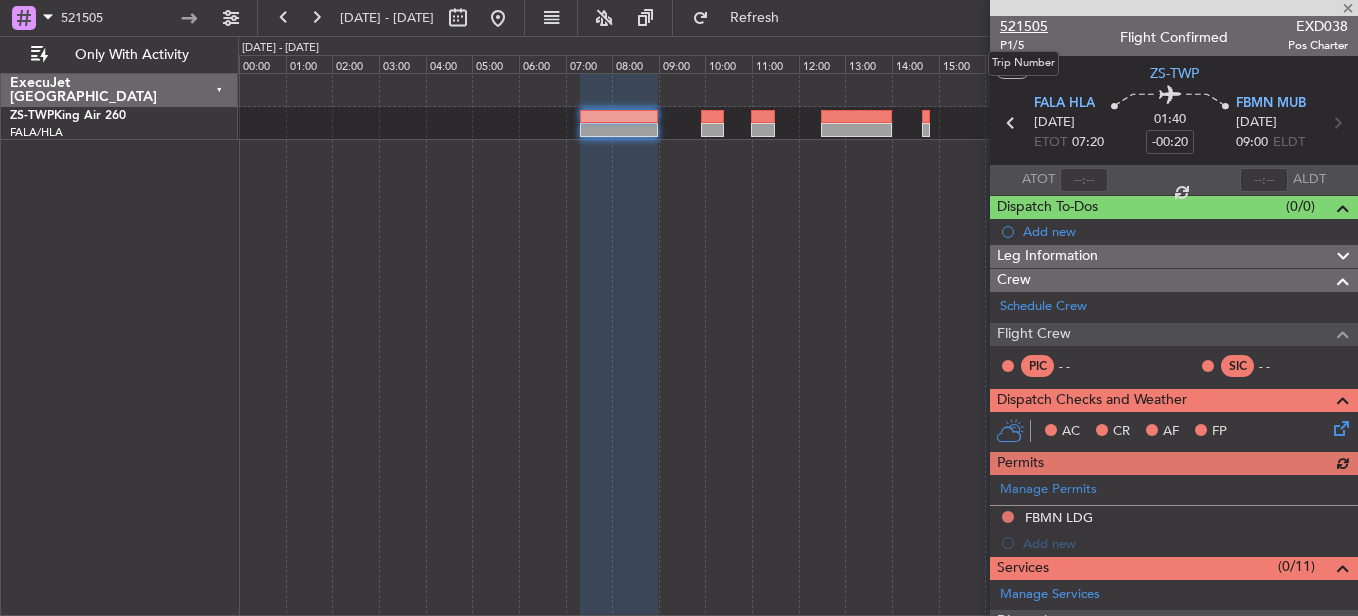 click on "521505" at bounding box center (1024, 26) 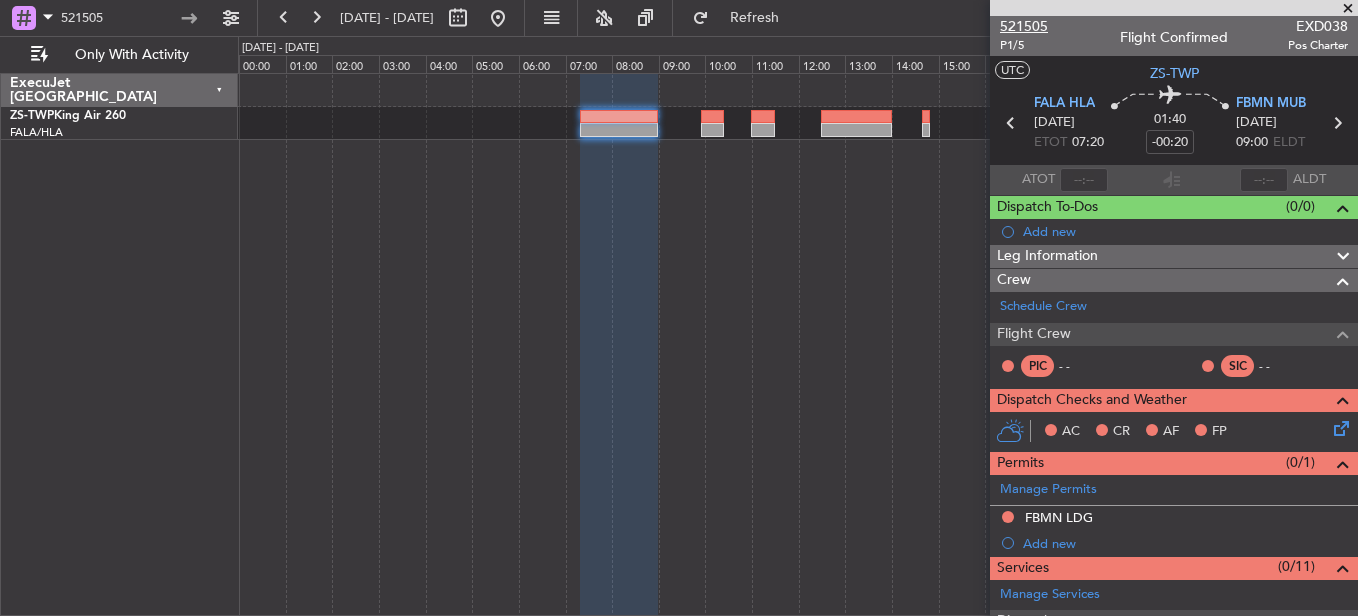 click on "521505" at bounding box center (1024, 26) 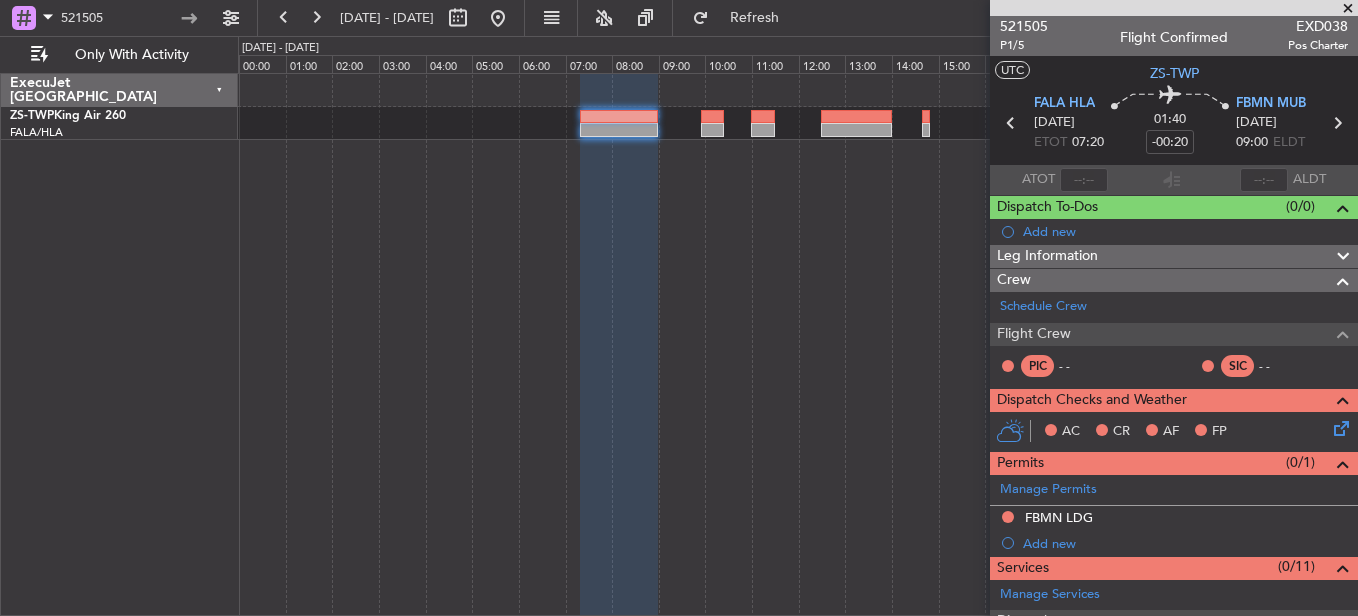 click at bounding box center (1348, 9) 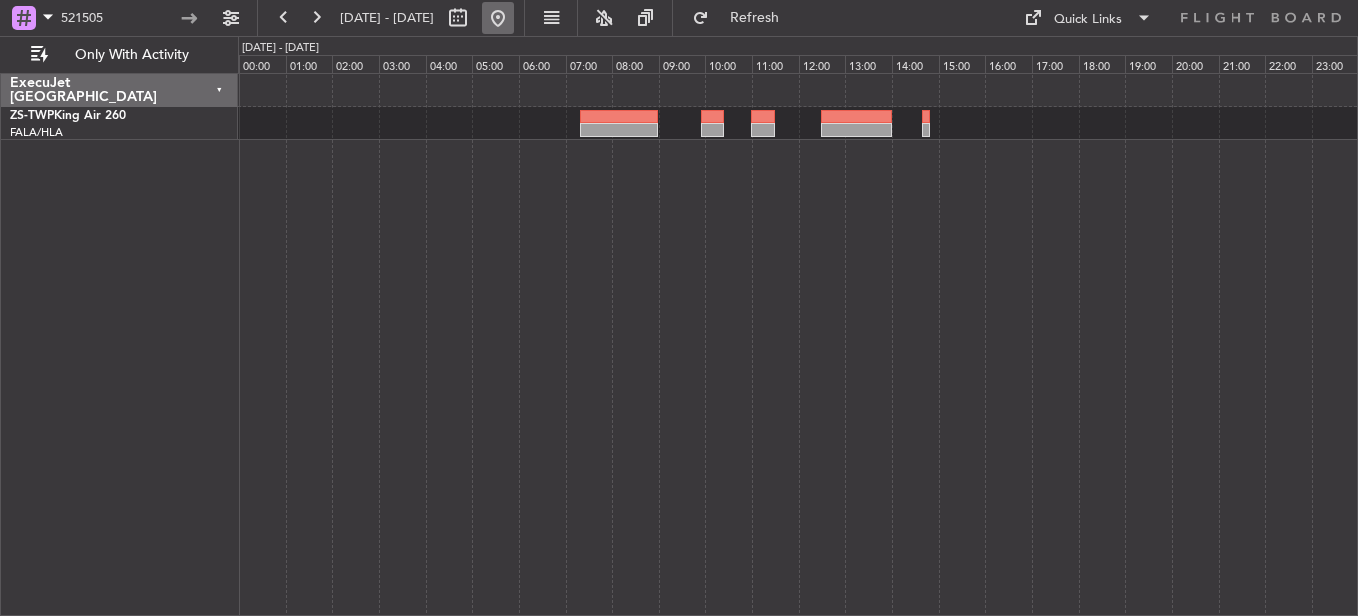 click at bounding box center [498, 18] 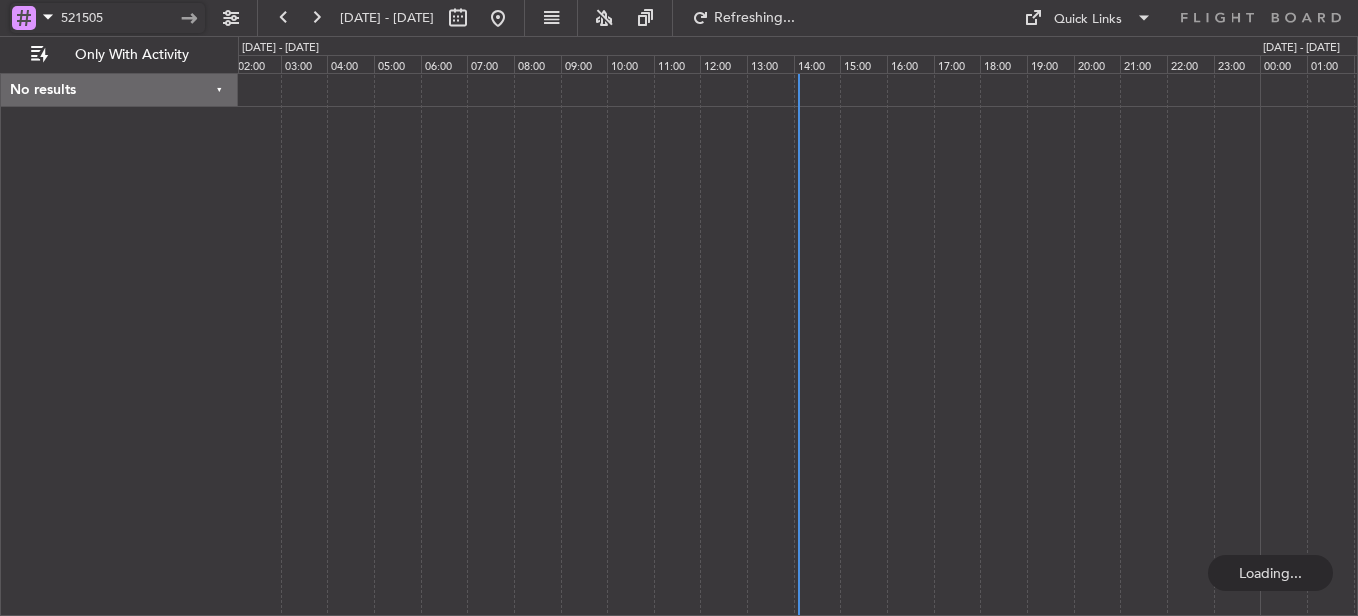 drag, startPoint x: 132, startPoint y: 18, endPoint x: -115, endPoint y: 12, distance: 247.07286 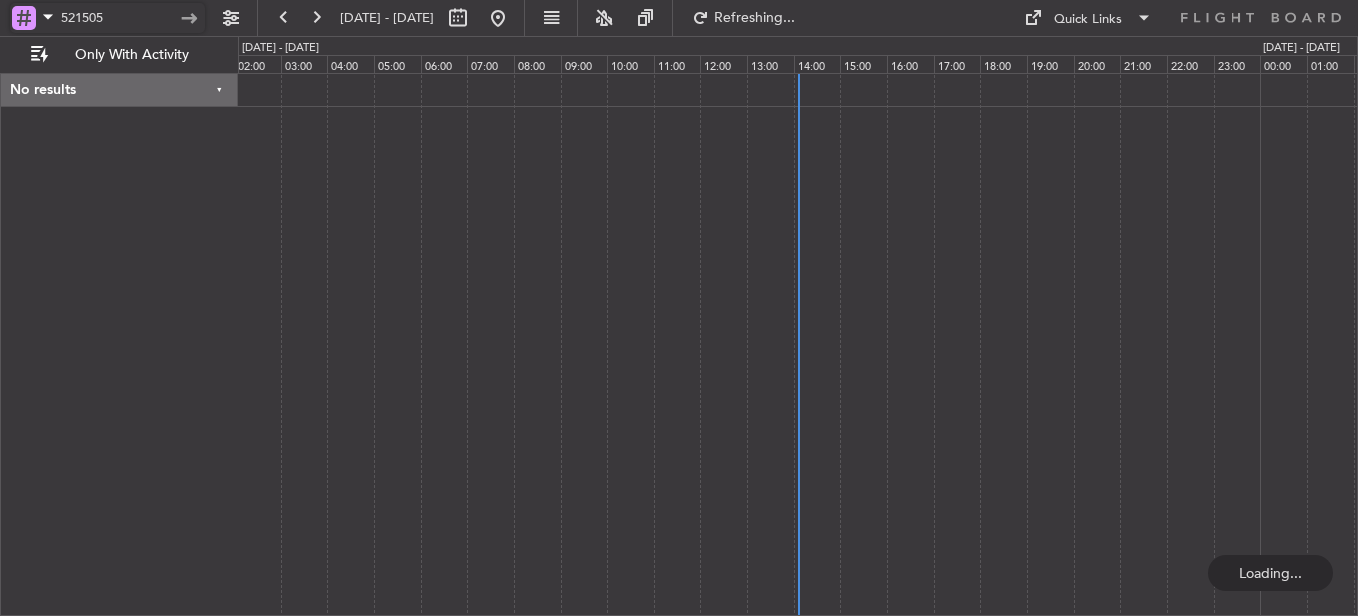 click on "521505  [DATE] - [DATE]  Refreshing... Quick Links Only With Activity
No results 0 0 02:00 03:00 04:00 05:00 06:00 07:00 08:00 [DATE] - [DATE] 09:00 10:00 11:00 12:00 13:00 14:00 15:00 16:00 17:00 18:00 19:00 20:00 21:00 22:00 23:00 00:00 01:00 02:00 [DATE] - [DATE]
521505
P1/5
Flight Confirmed
EXD038
Pos Charter
FALA / HLA
Lanseria
ZS-TWP
01:40
-00:20
FBMN / MUB
Maun
Estimated Times
[DATE] 07:20
Z
[DATE] 09:00
[DATE] 09:20
L
[DATE] 11:00
Actual Times
-
Z
-
-
L
-
Lead Captain
-
PIC
-" at bounding box center (679, 308) 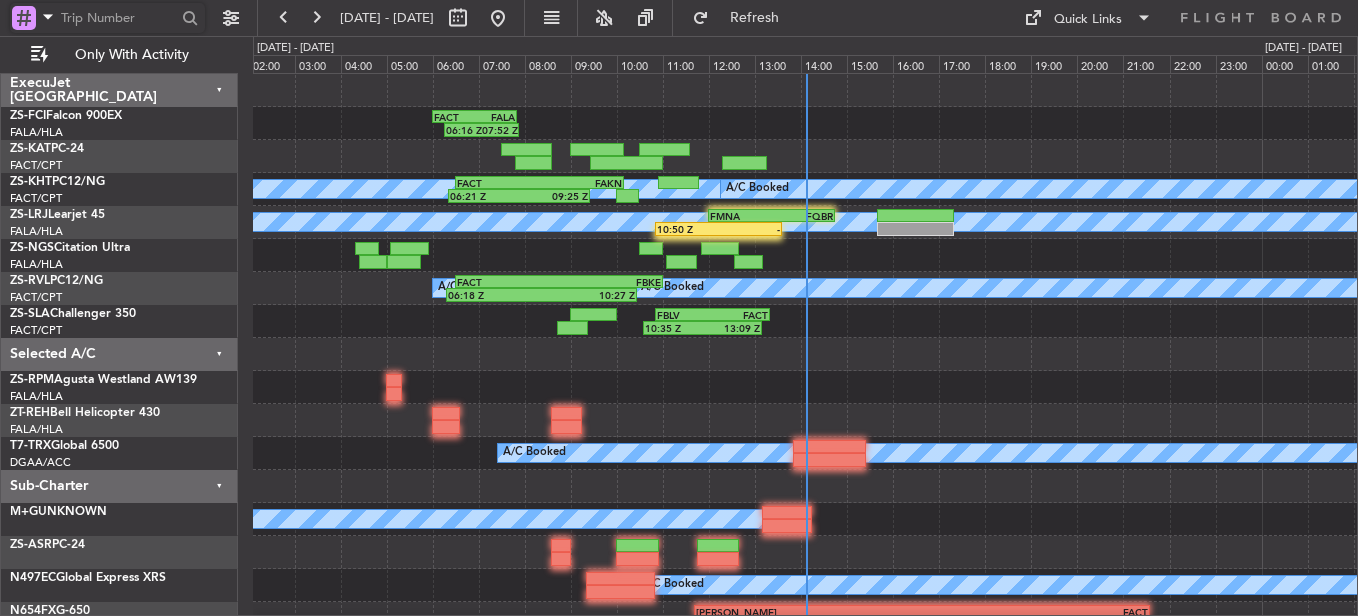 type 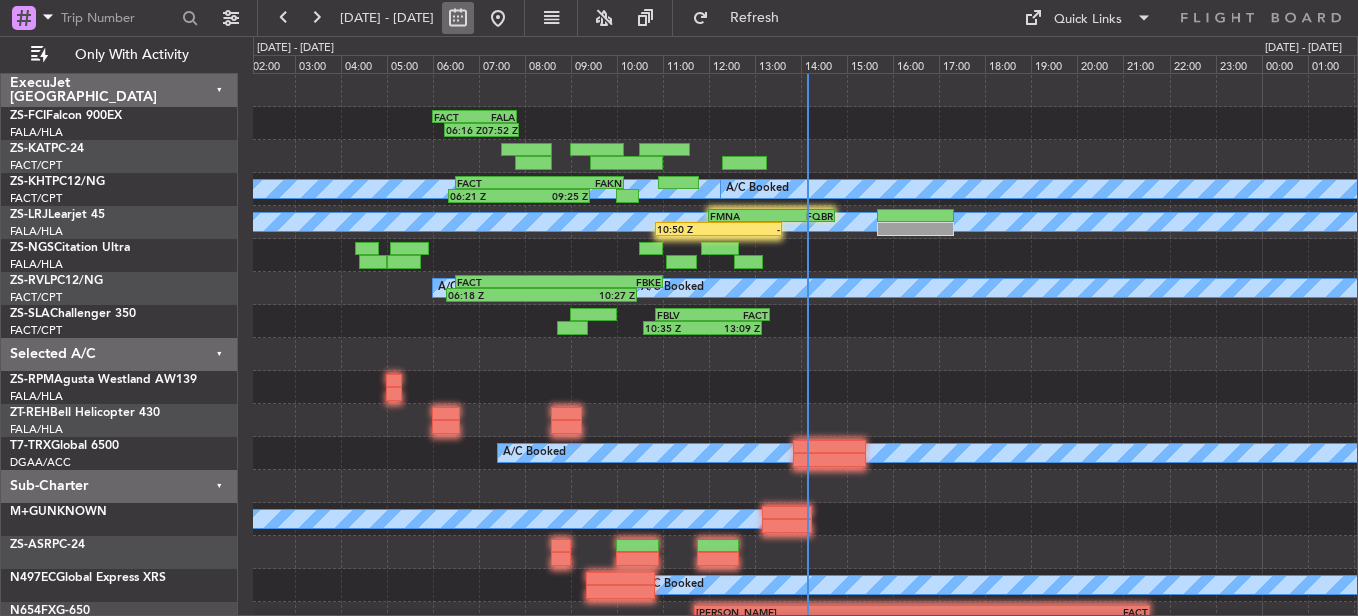 click at bounding box center (458, 18) 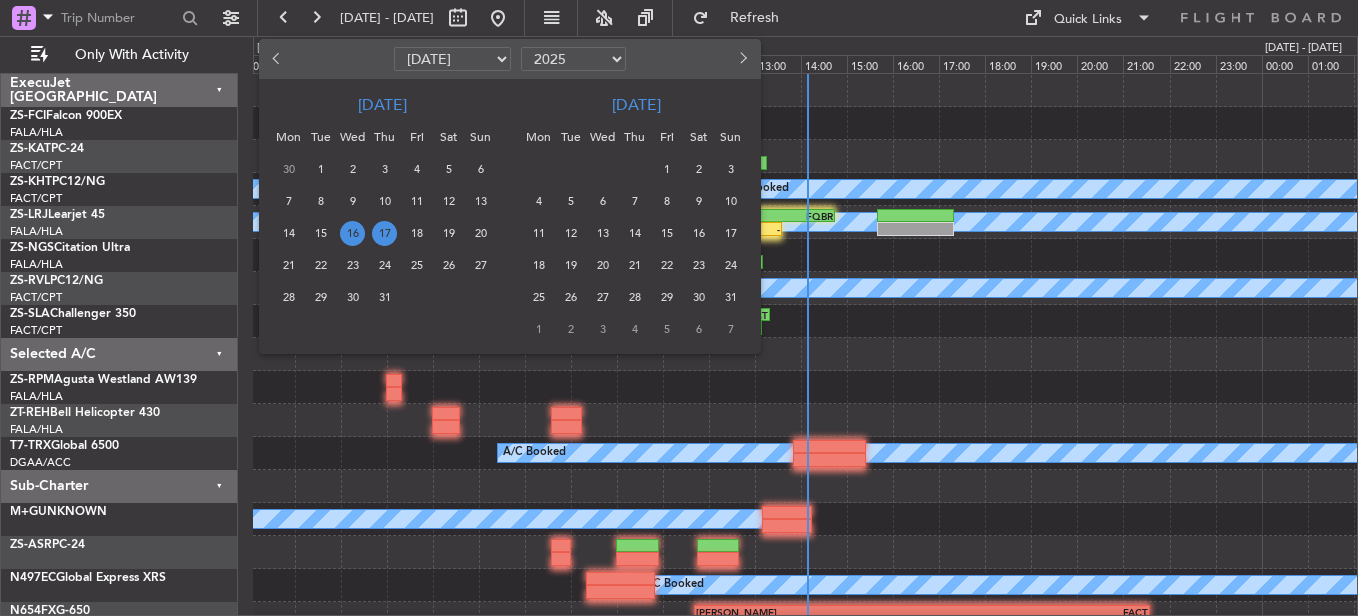 click on "15" at bounding box center [666, 233] 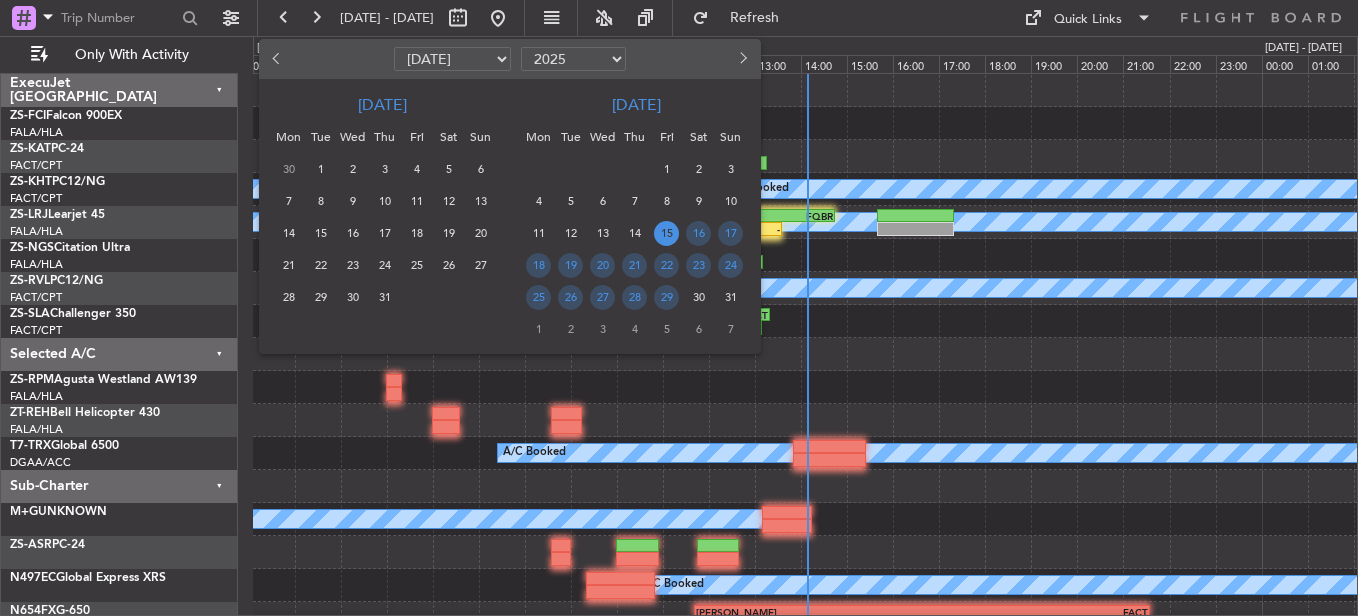 click on "15" at bounding box center [666, 233] 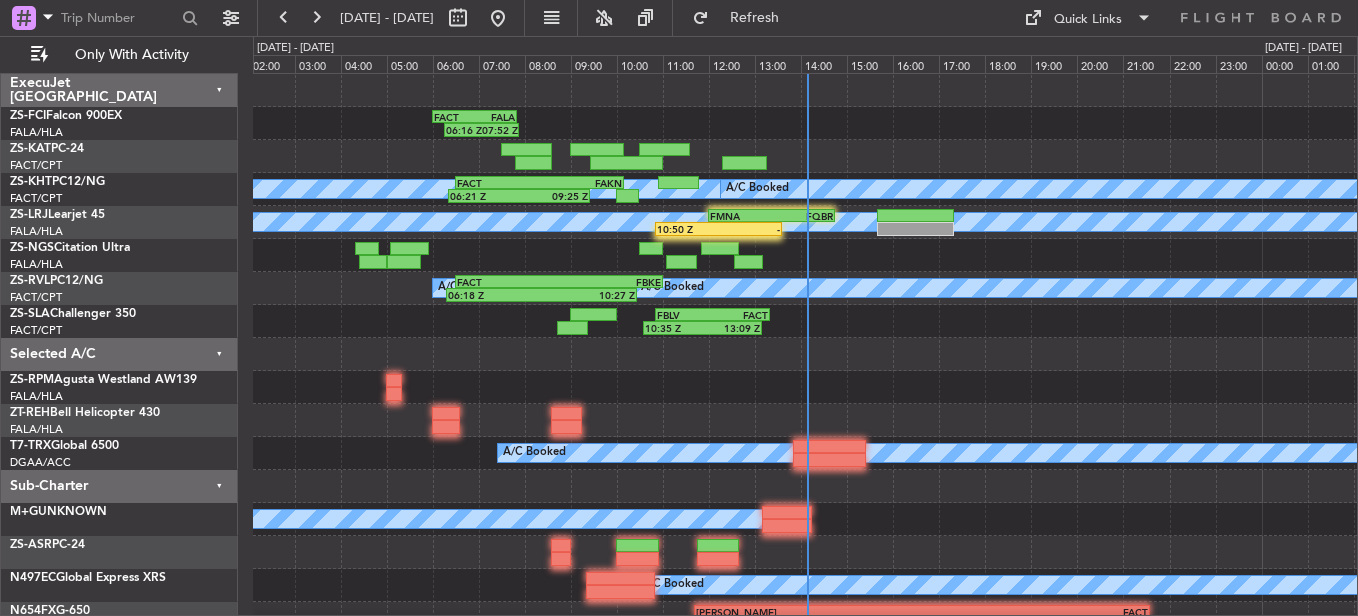 select on "8" 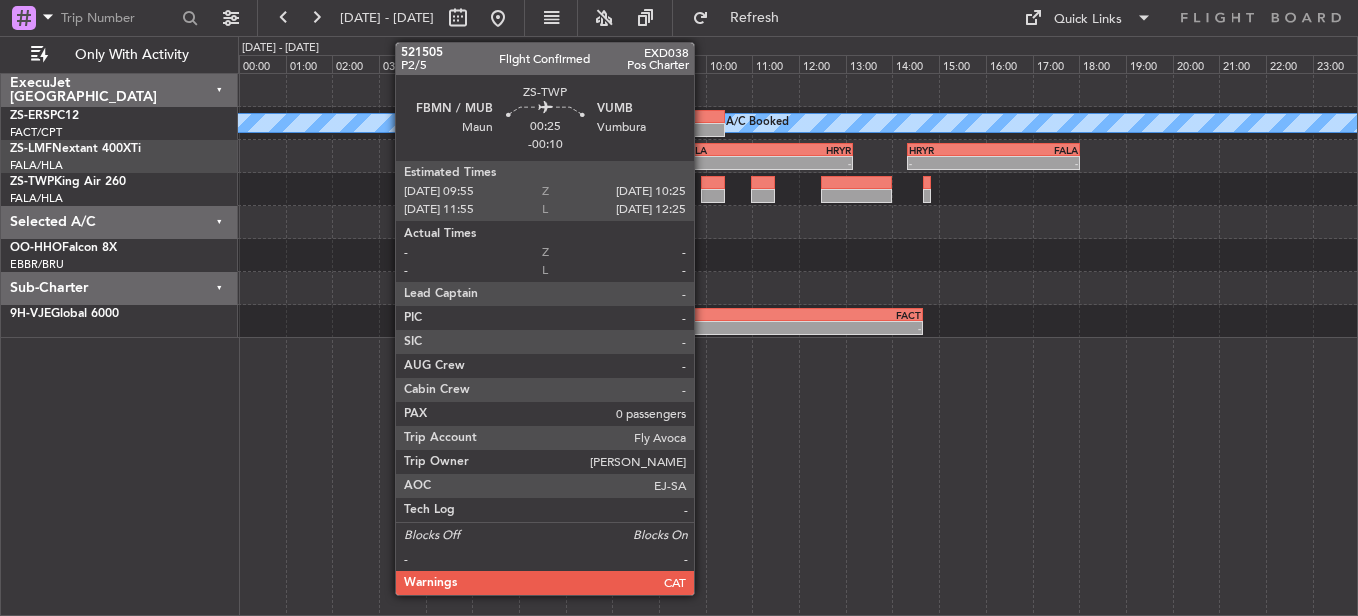 click 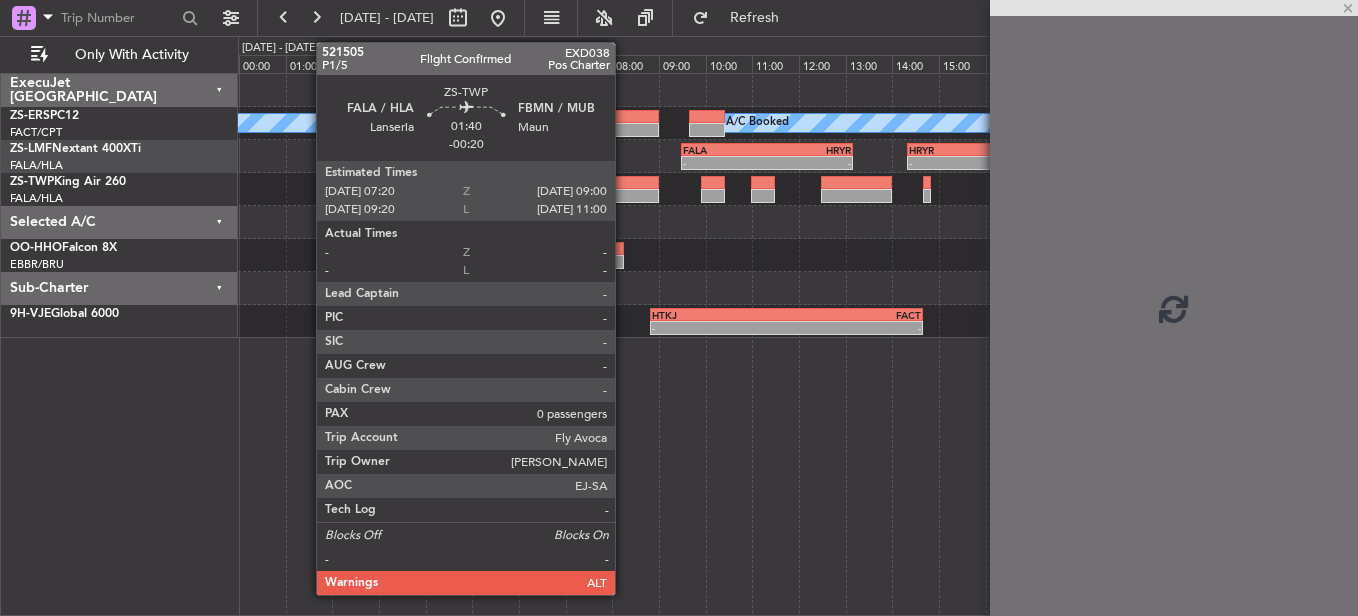 click 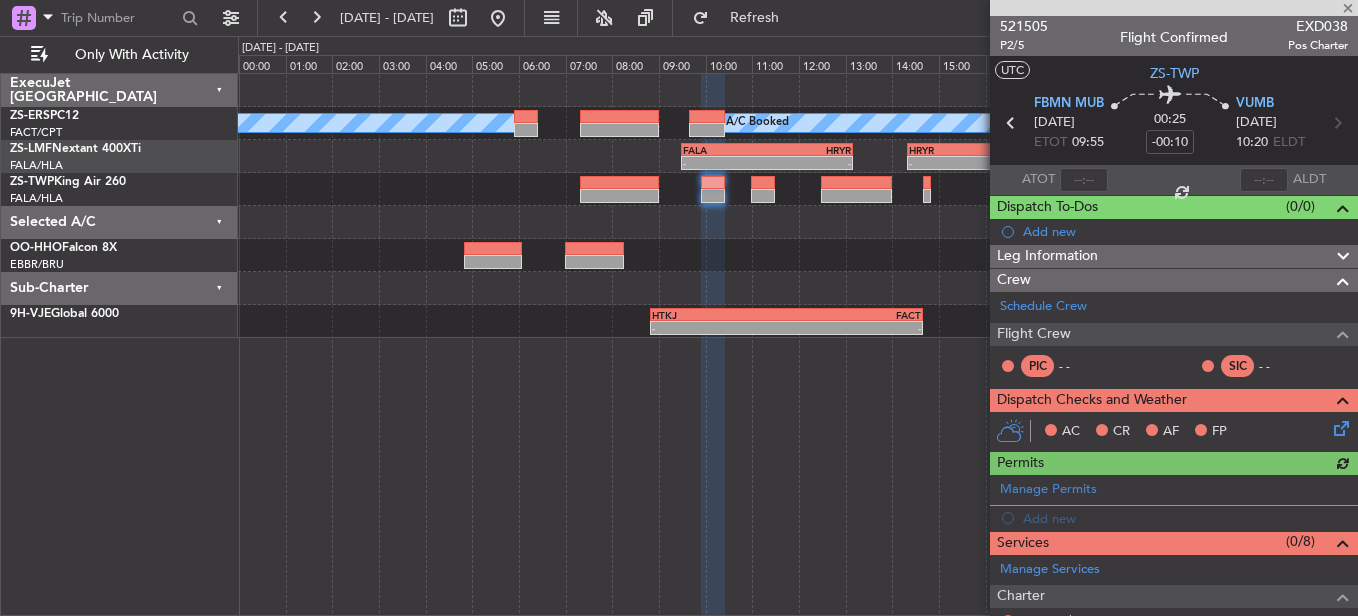 type on "-00:20" 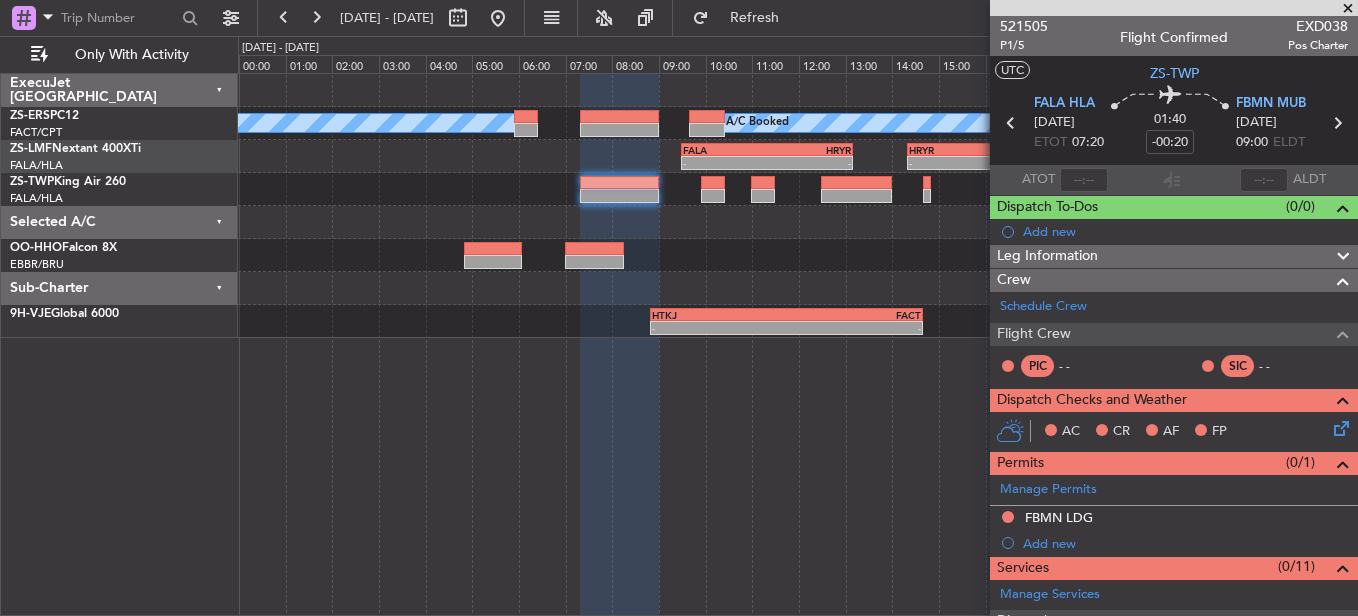 click 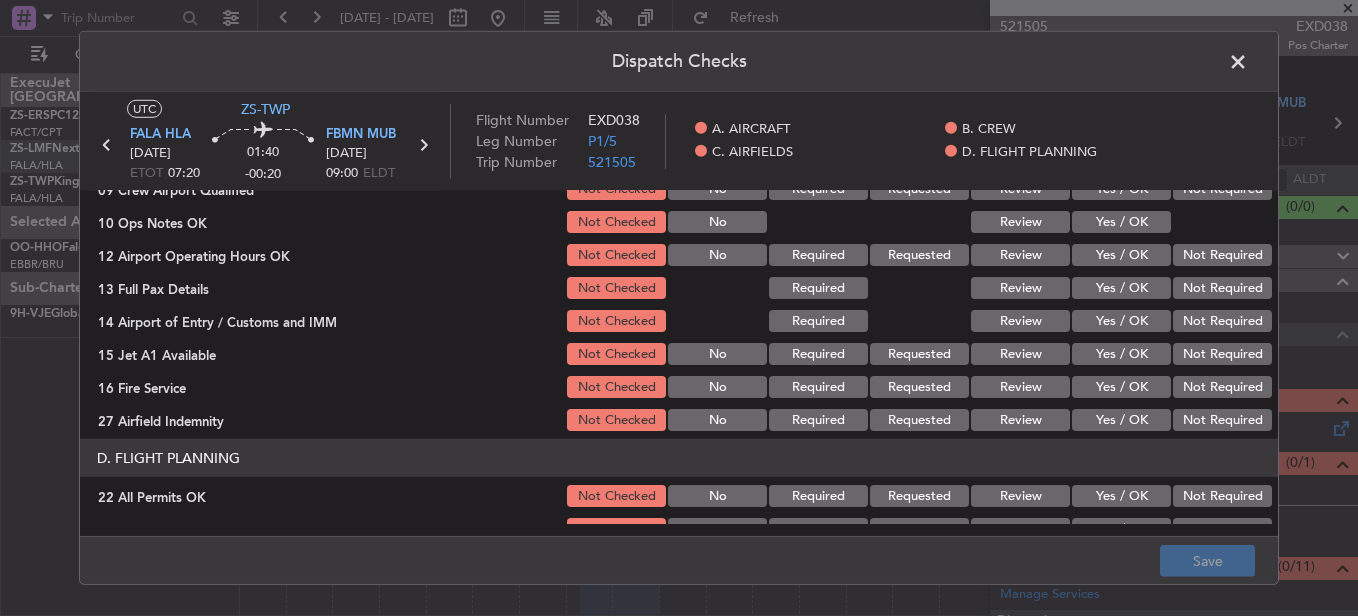 scroll, scrollTop: 465, scrollLeft: 0, axis: vertical 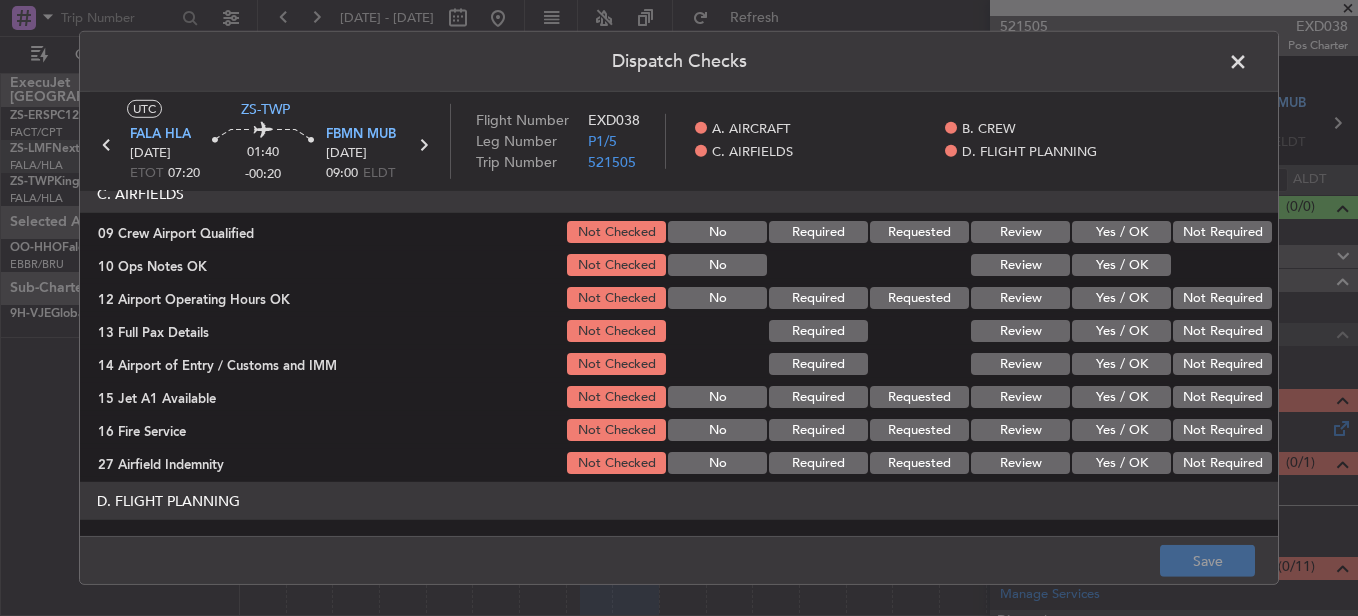 click on "Yes / OK" 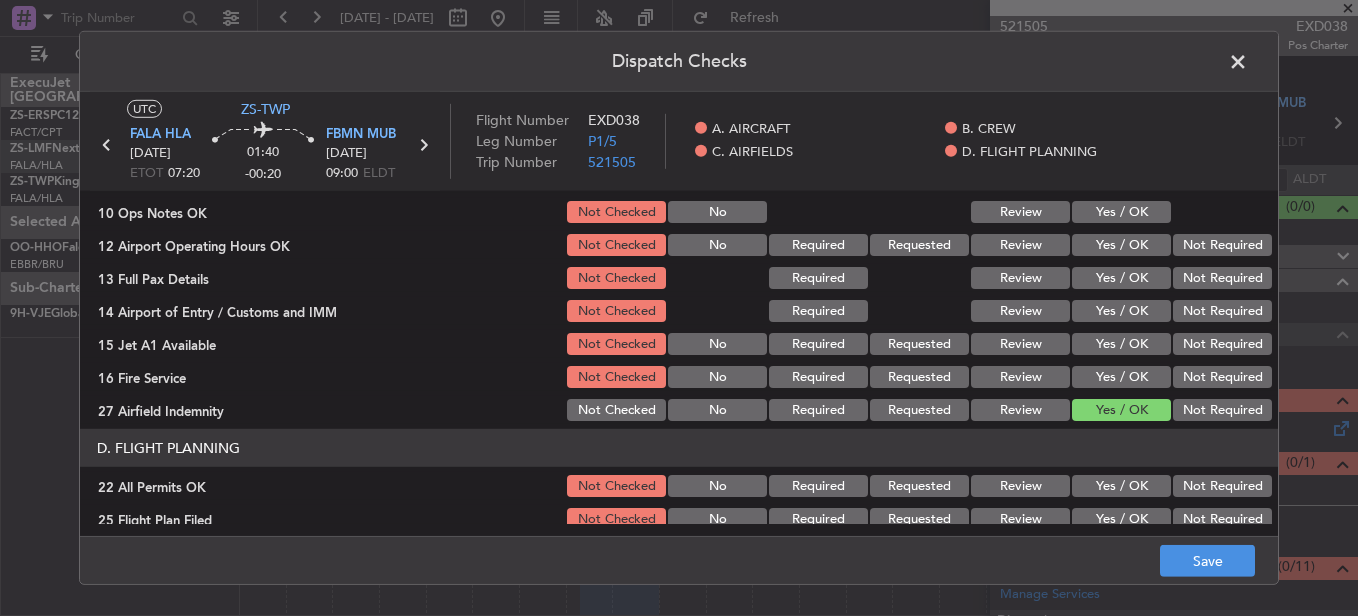 scroll, scrollTop: 565, scrollLeft: 0, axis: vertical 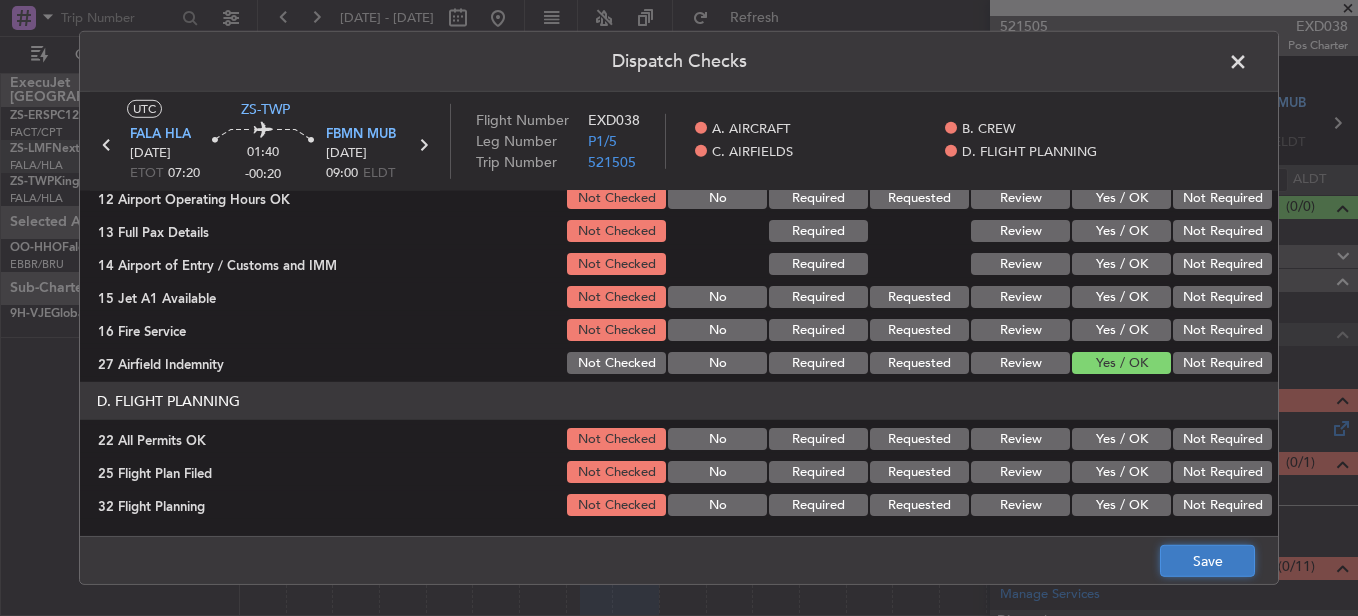 click on "Save" 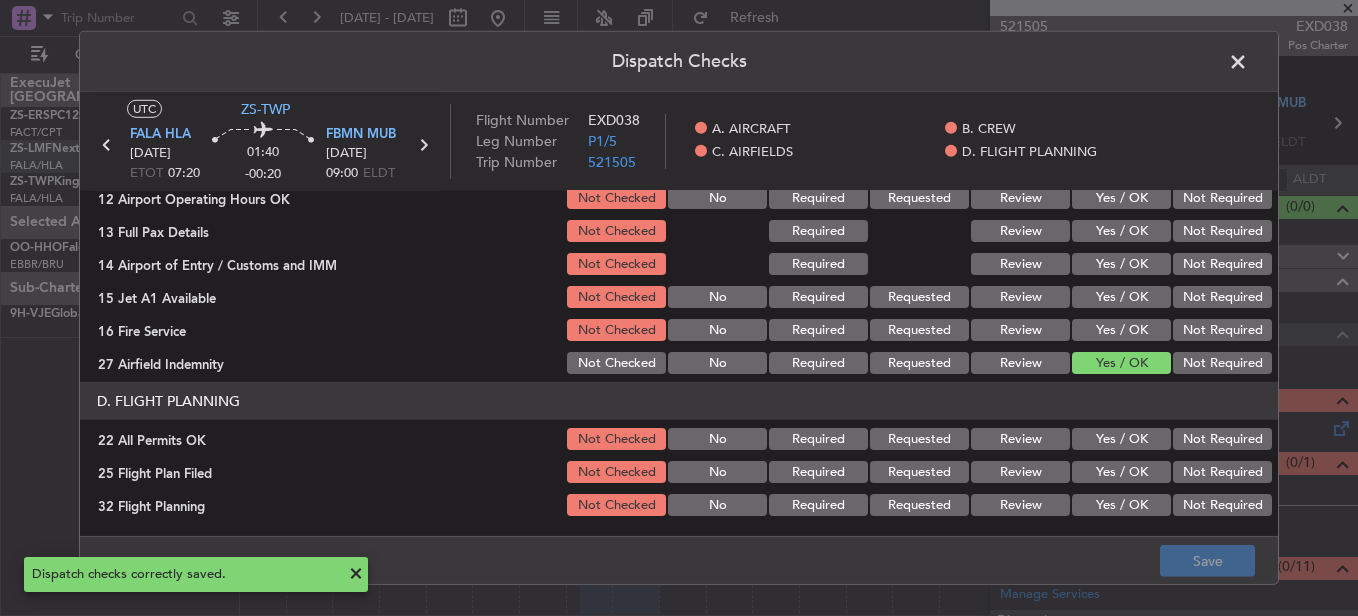 click 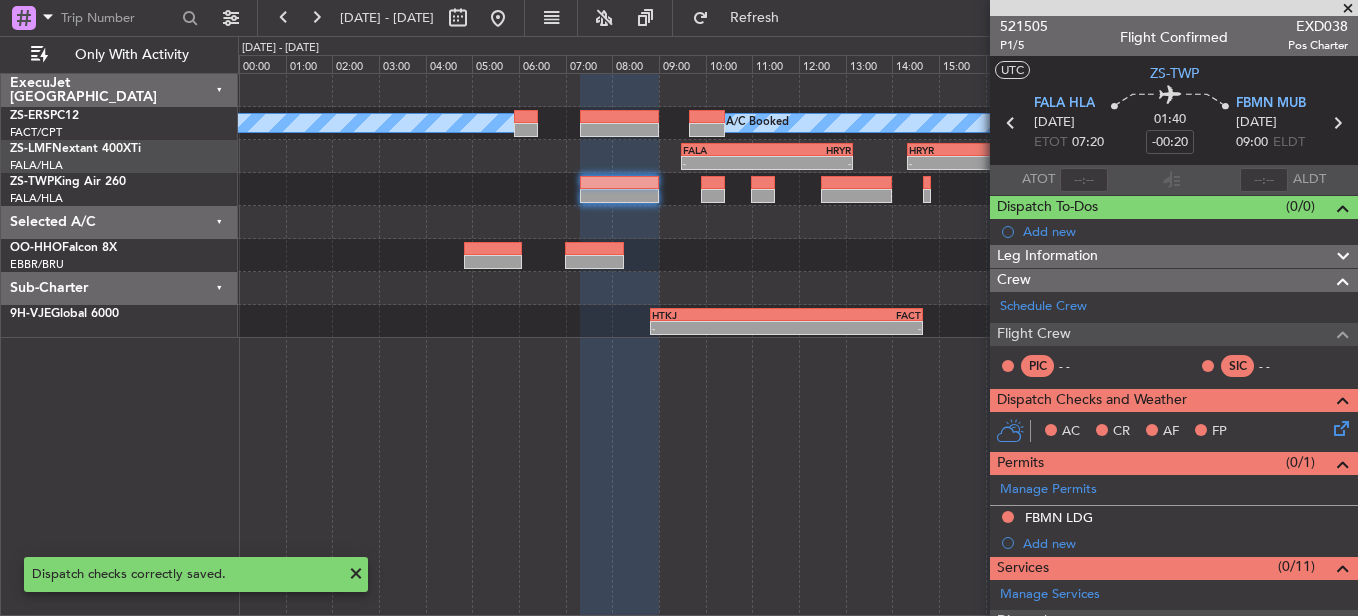 click at bounding box center [1348, 9] 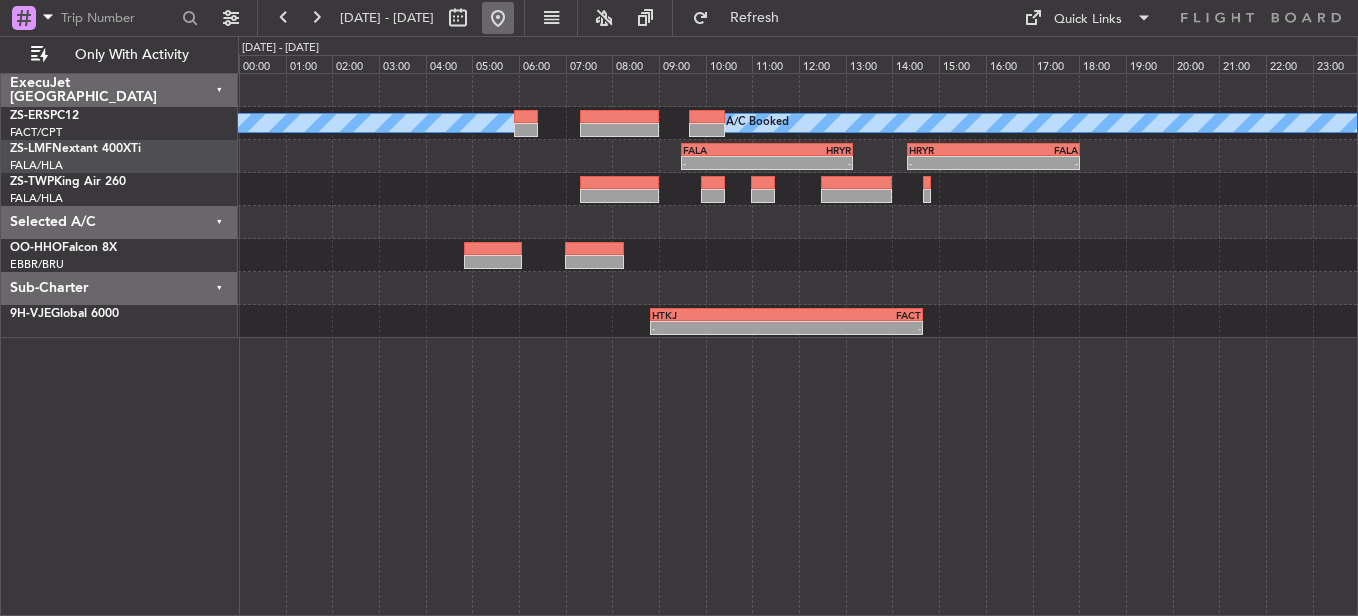 click at bounding box center [498, 18] 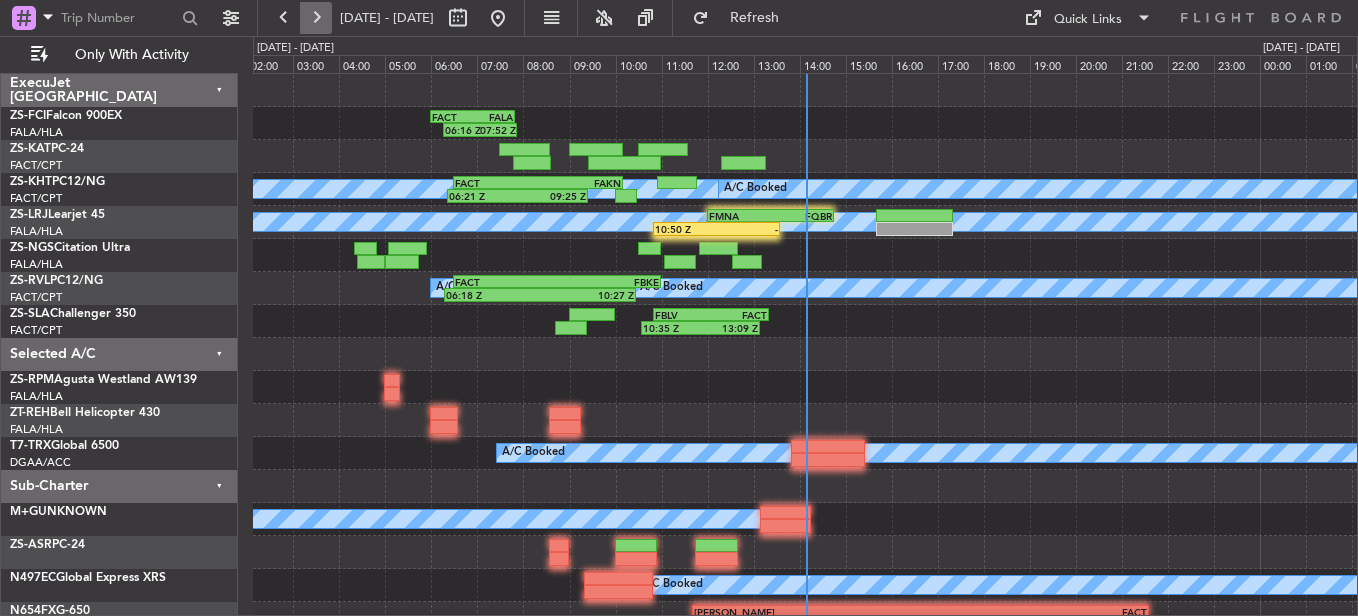 click at bounding box center (316, 18) 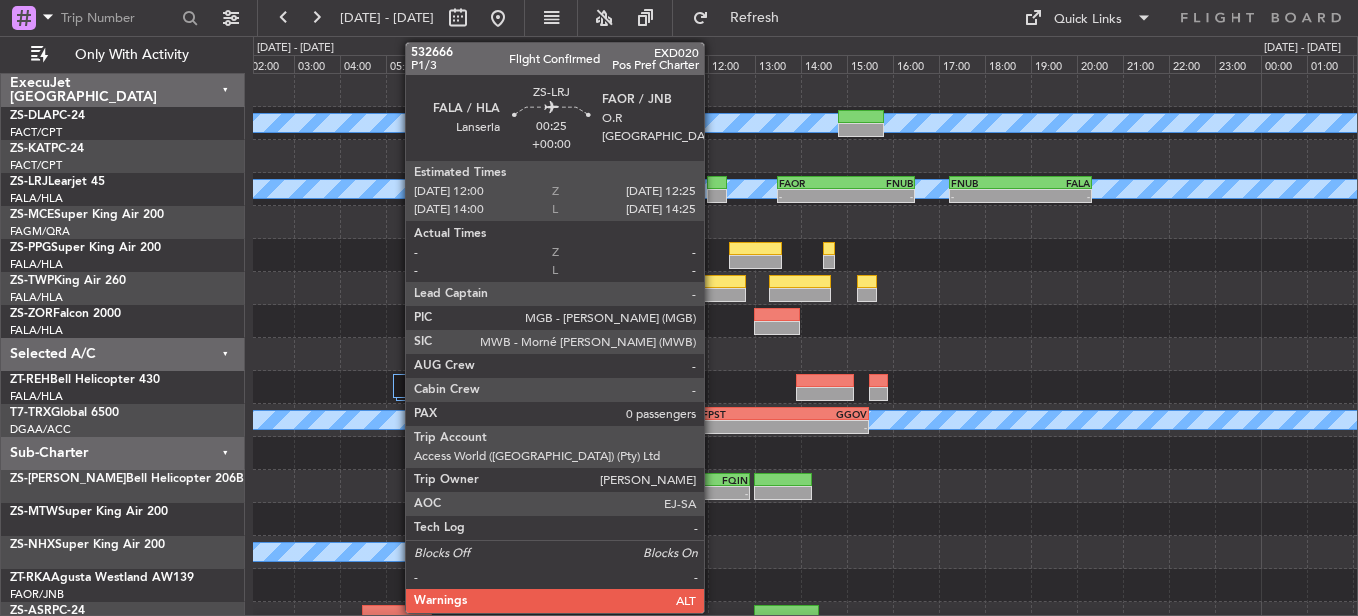 click 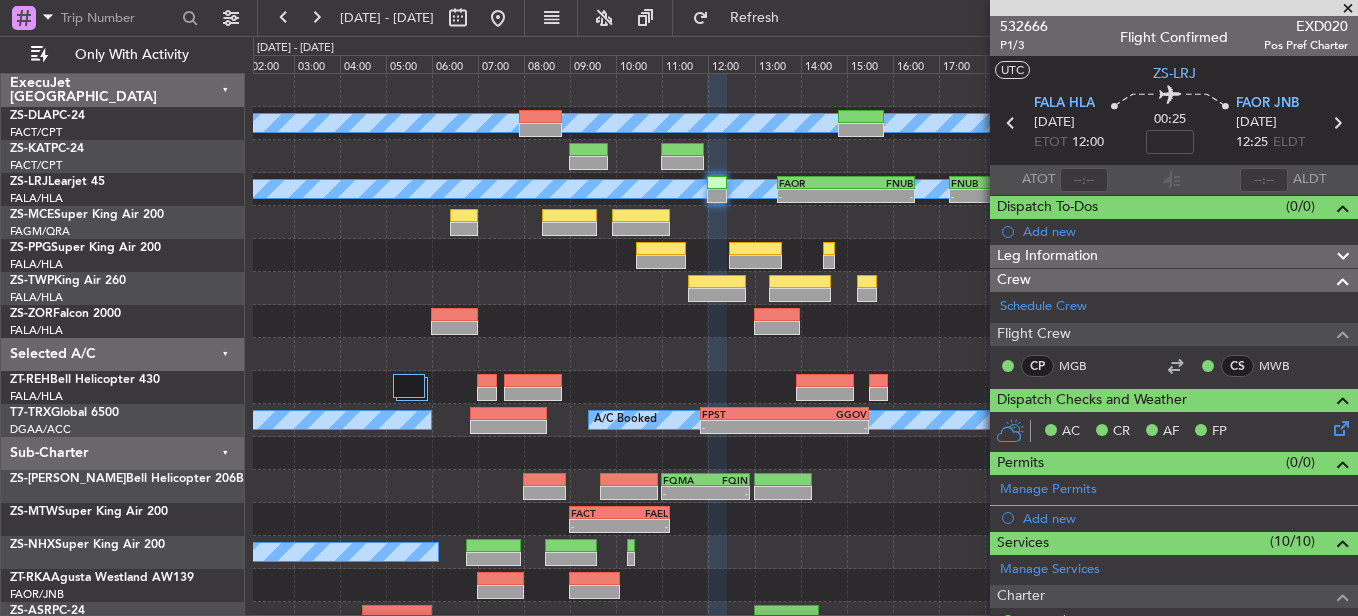 click at bounding box center (1348, 9) 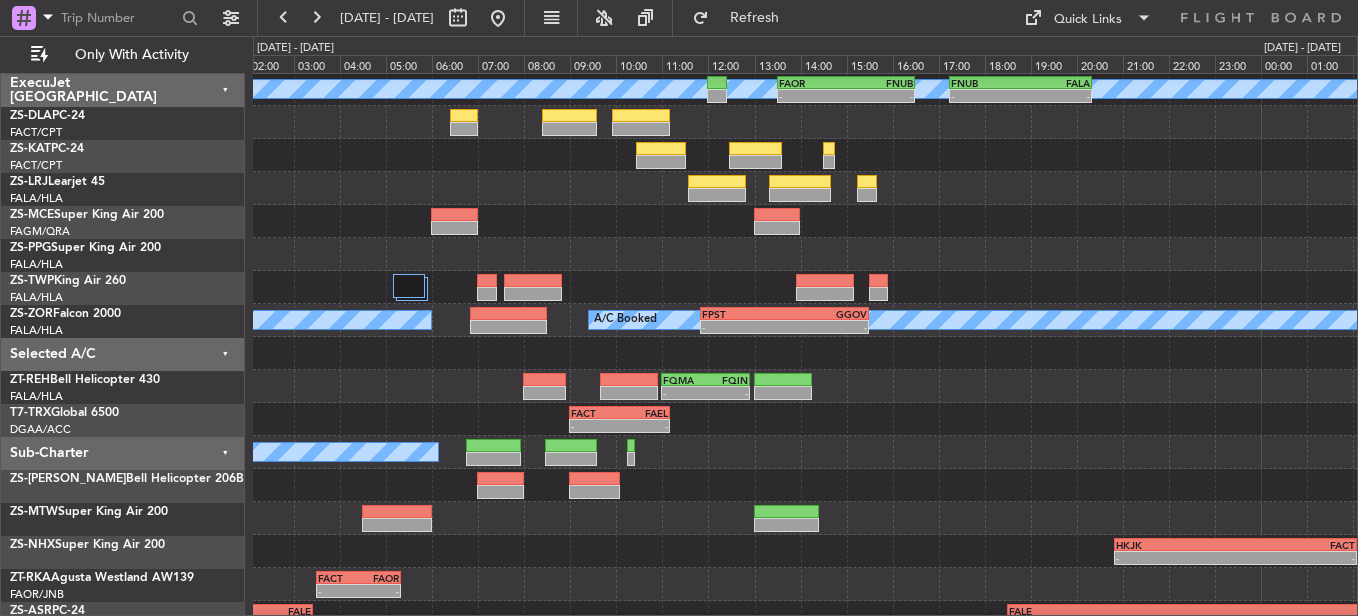scroll, scrollTop: 100, scrollLeft: 0, axis: vertical 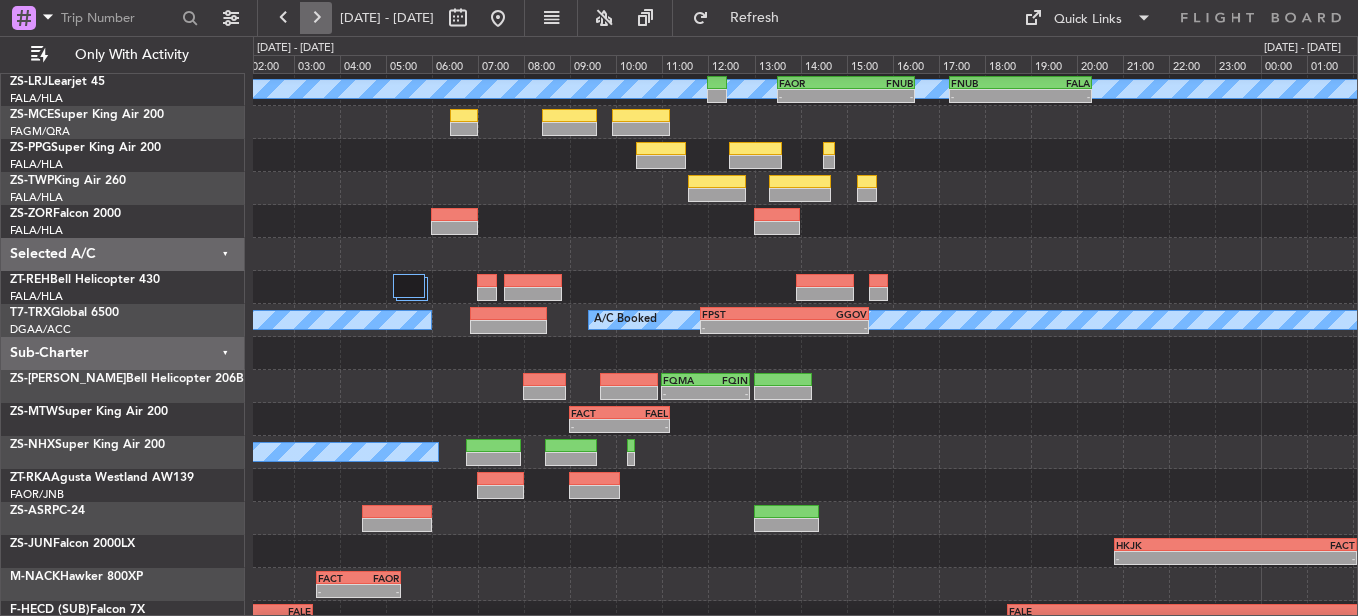click at bounding box center (316, 18) 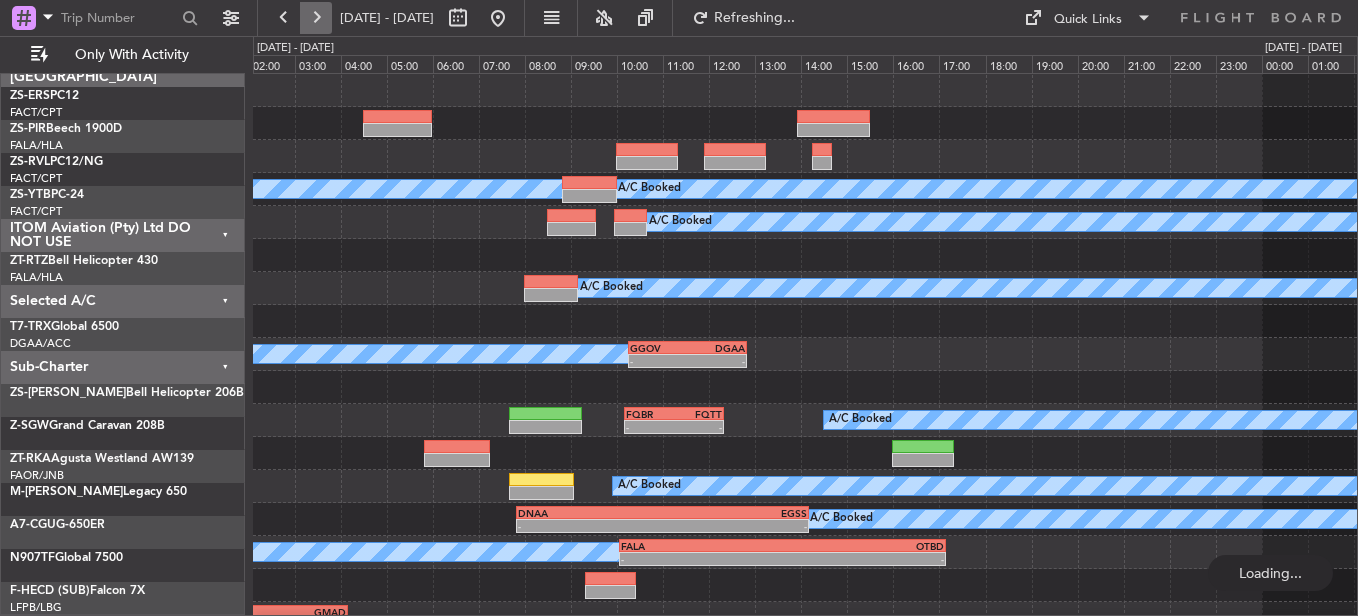 scroll, scrollTop: 0, scrollLeft: 0, axis: both 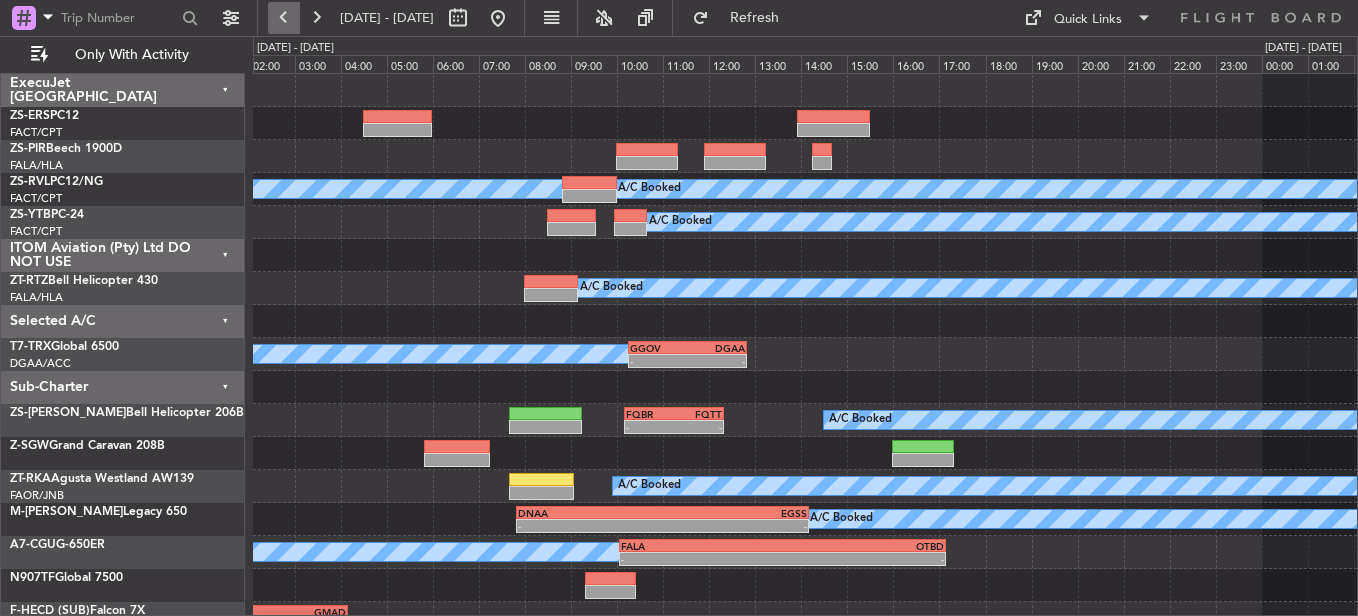 click at bounding box center (284, 18) 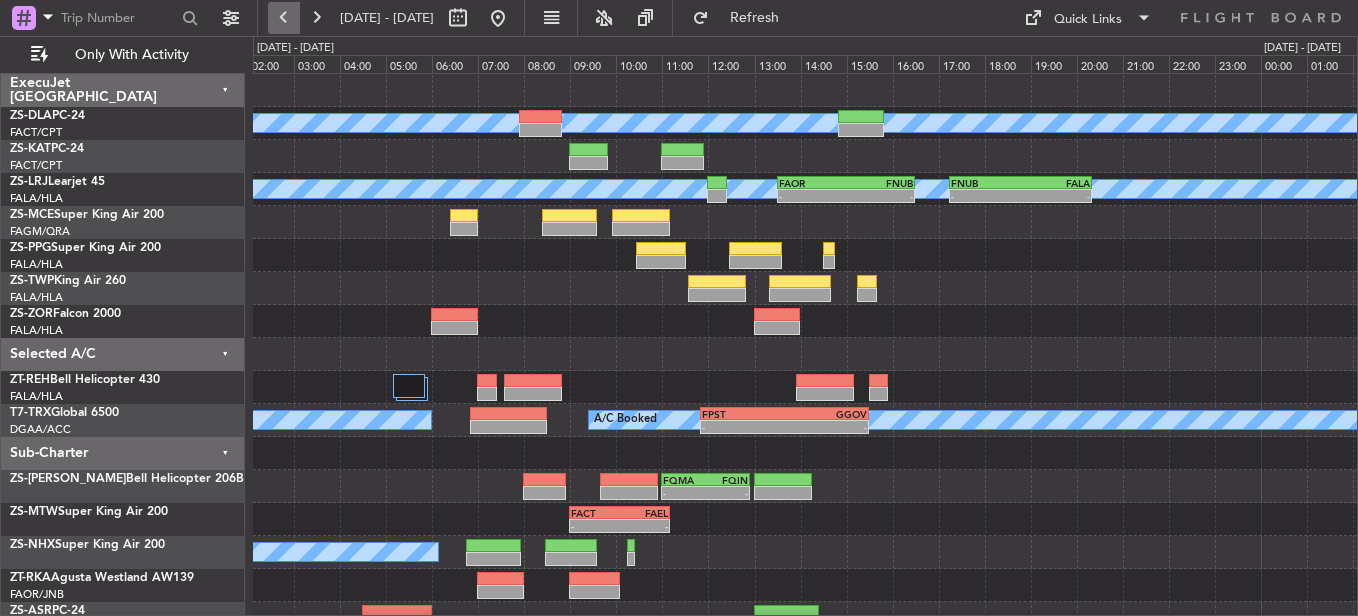 click at bounding box center (284, 18) 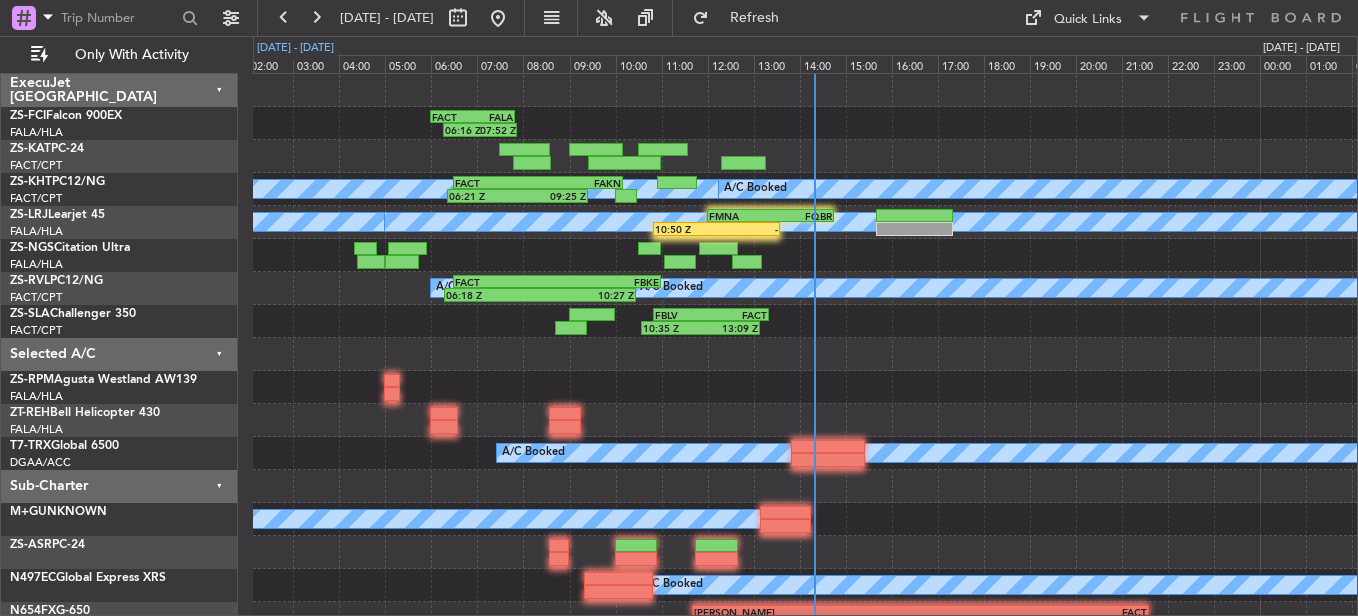 type 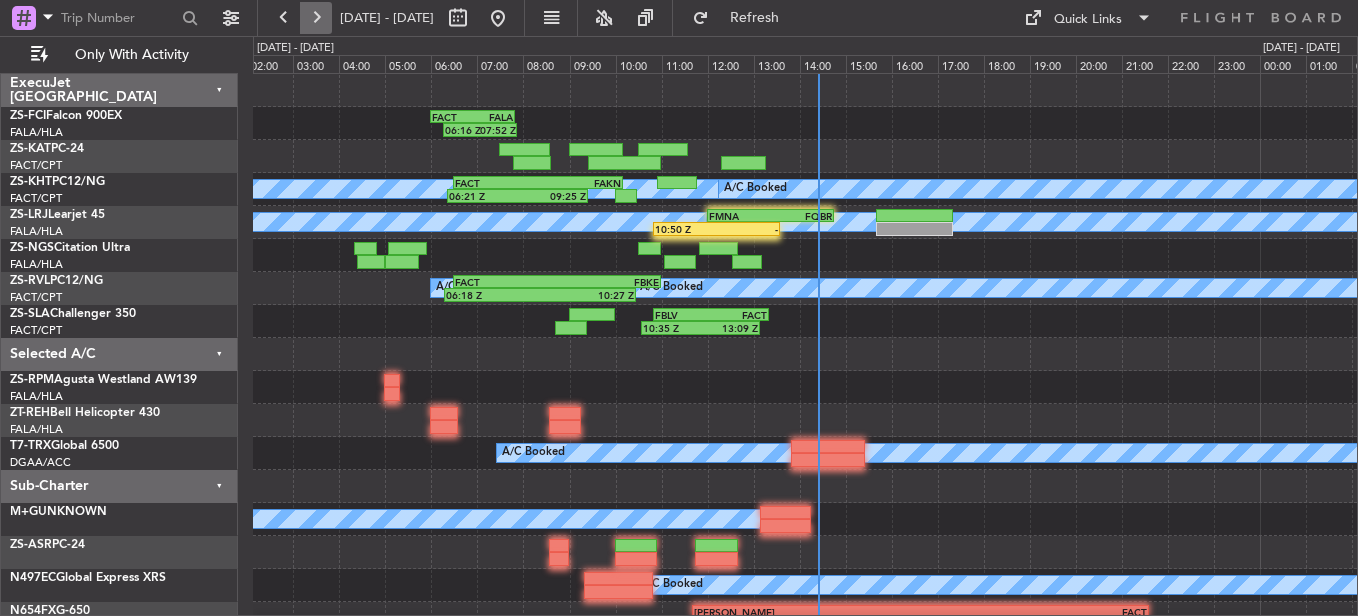 click at bounding box center (316, 18) 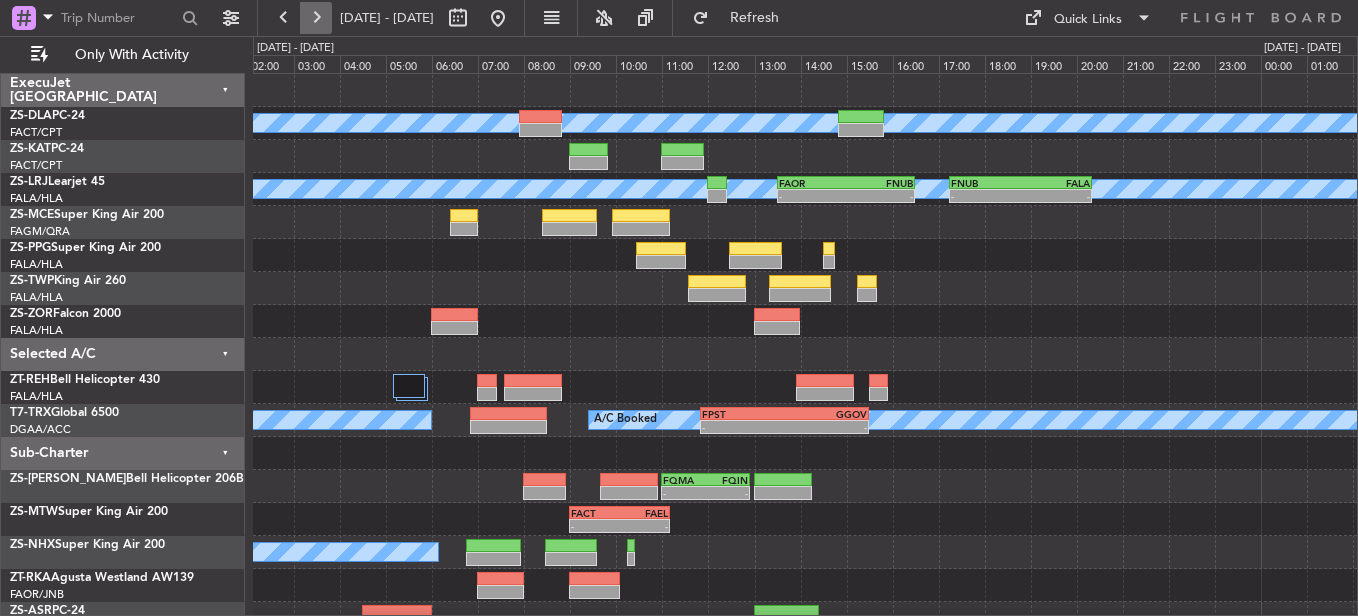 click at bounding box center (316, 18) 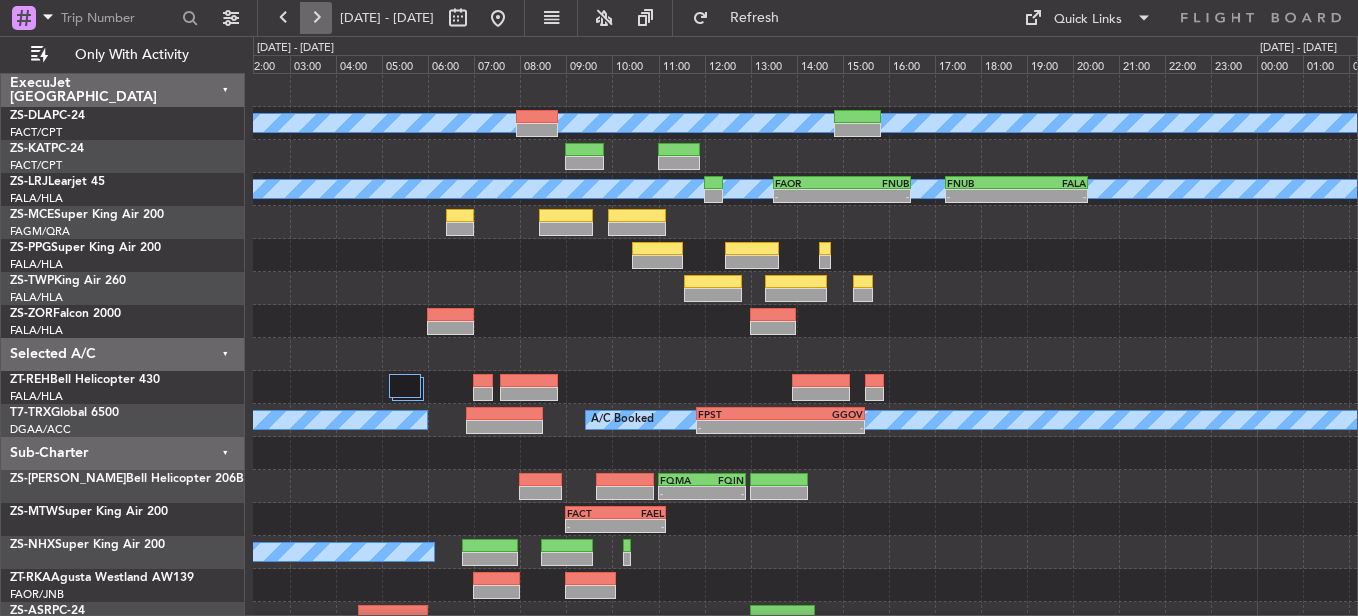 click at bounding box center [316, 18] 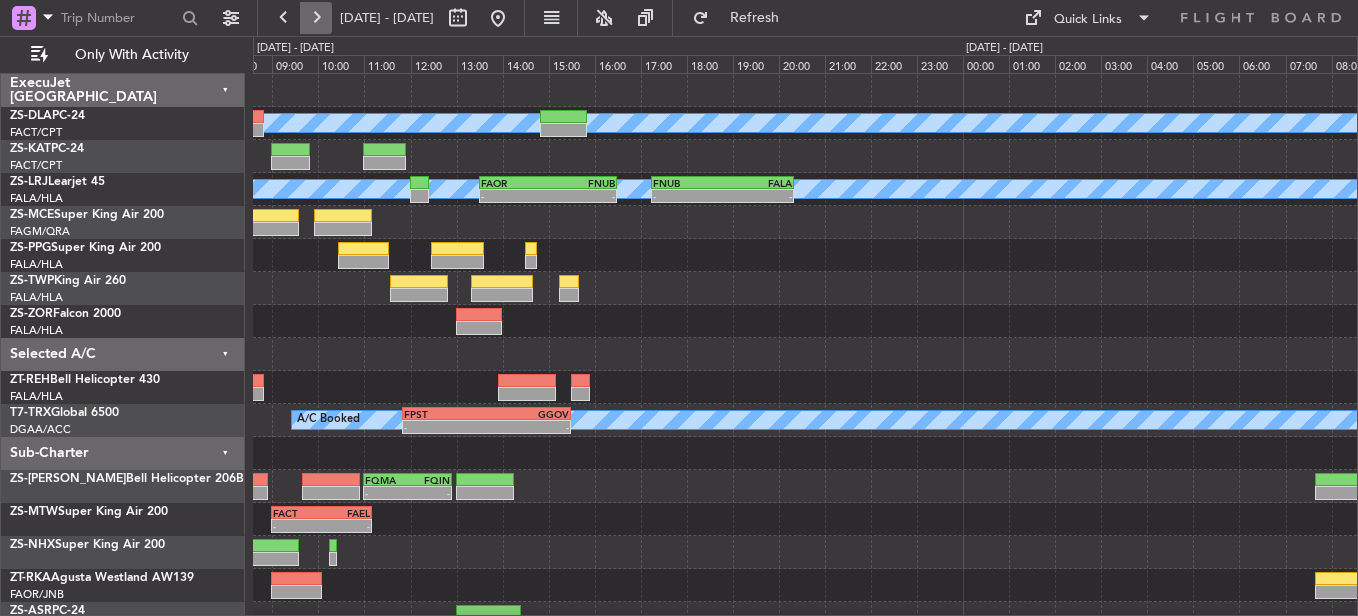 click at bounding box center (316, 18) 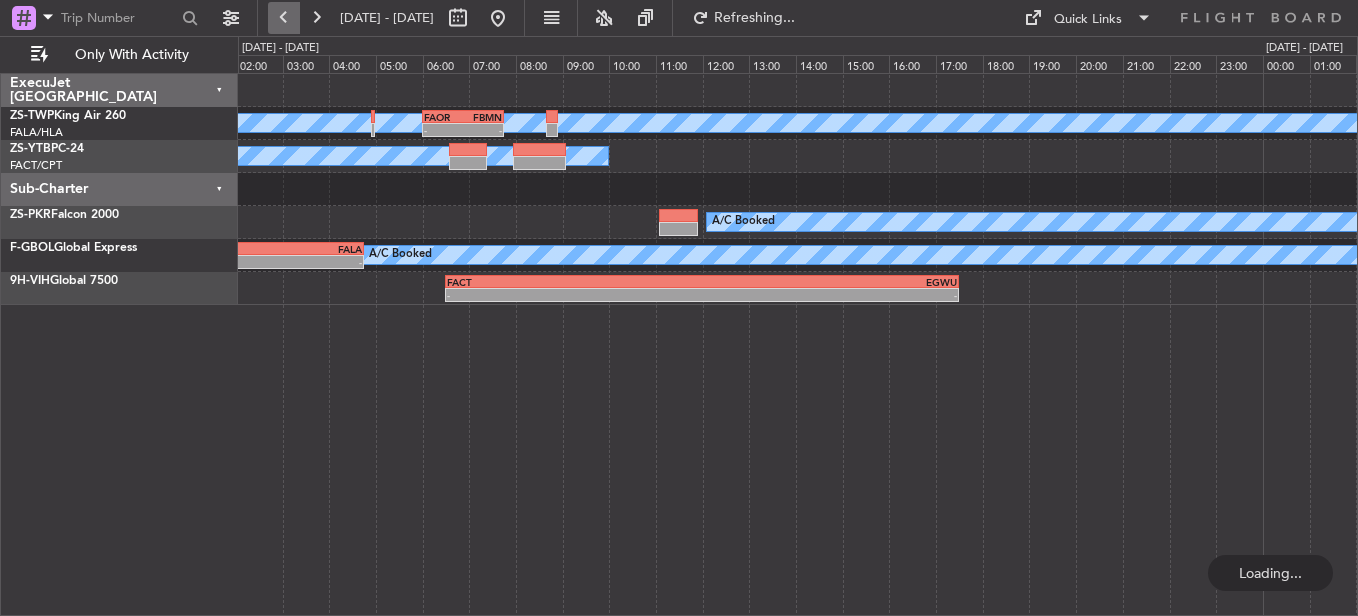 click at bounding box center [284, 18] 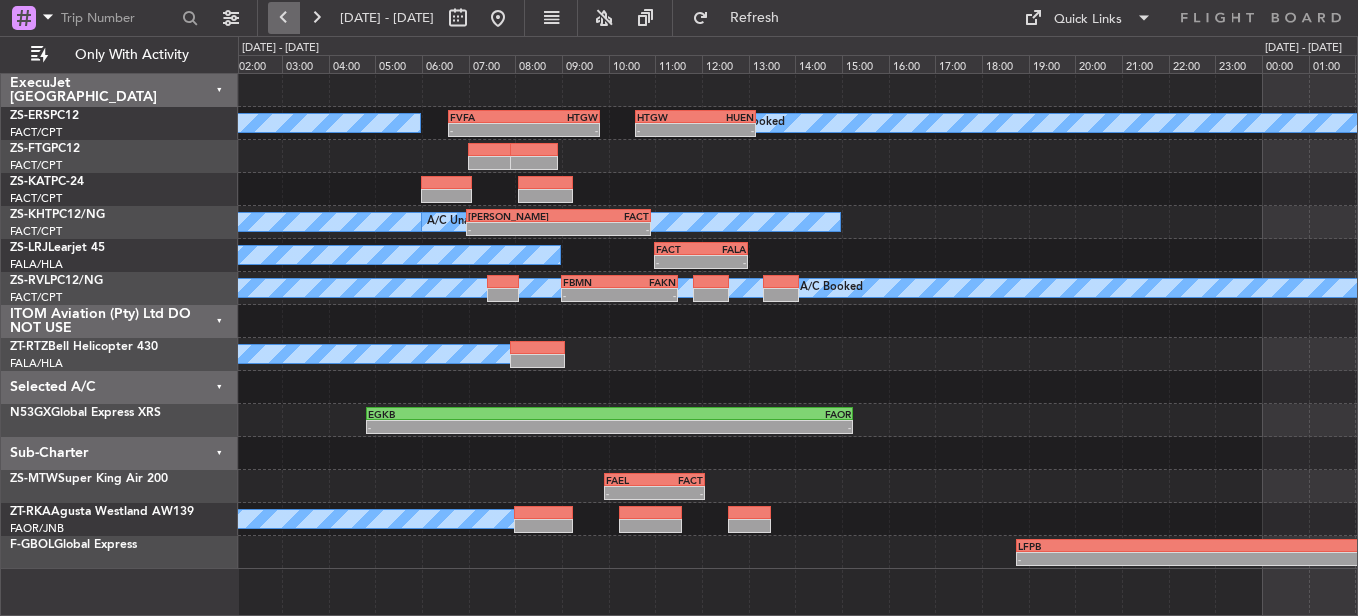 click at bounding box center [284, 18] 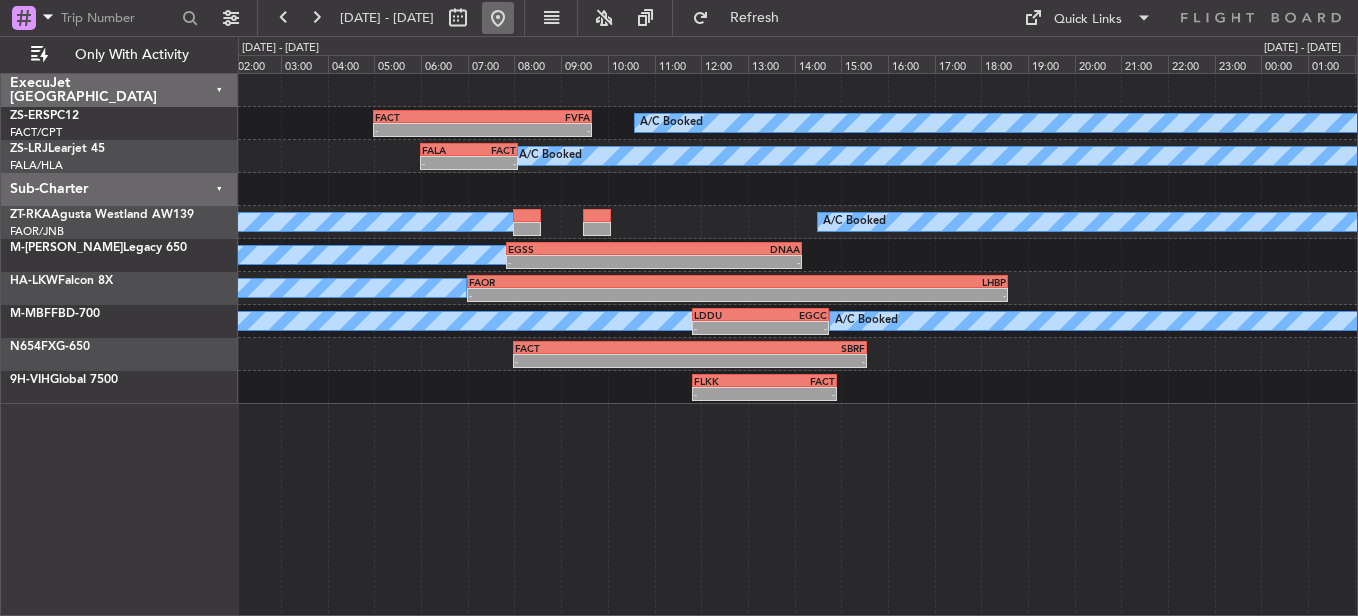 click at bounding box center [498, 18] 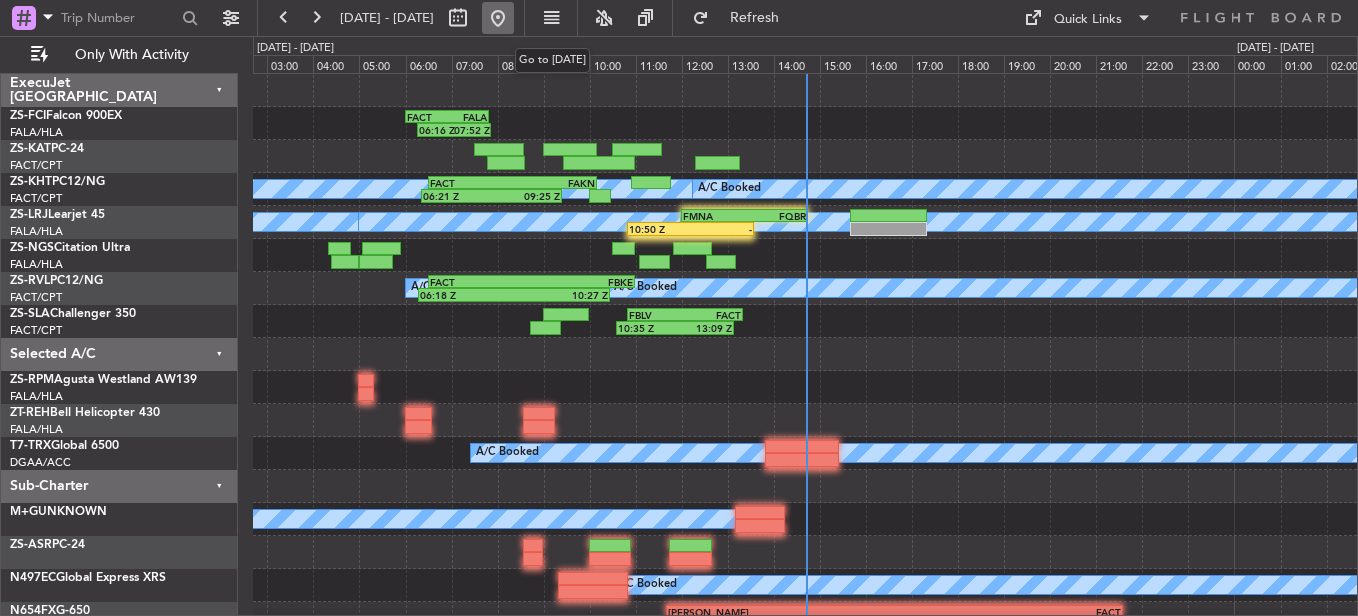 type 